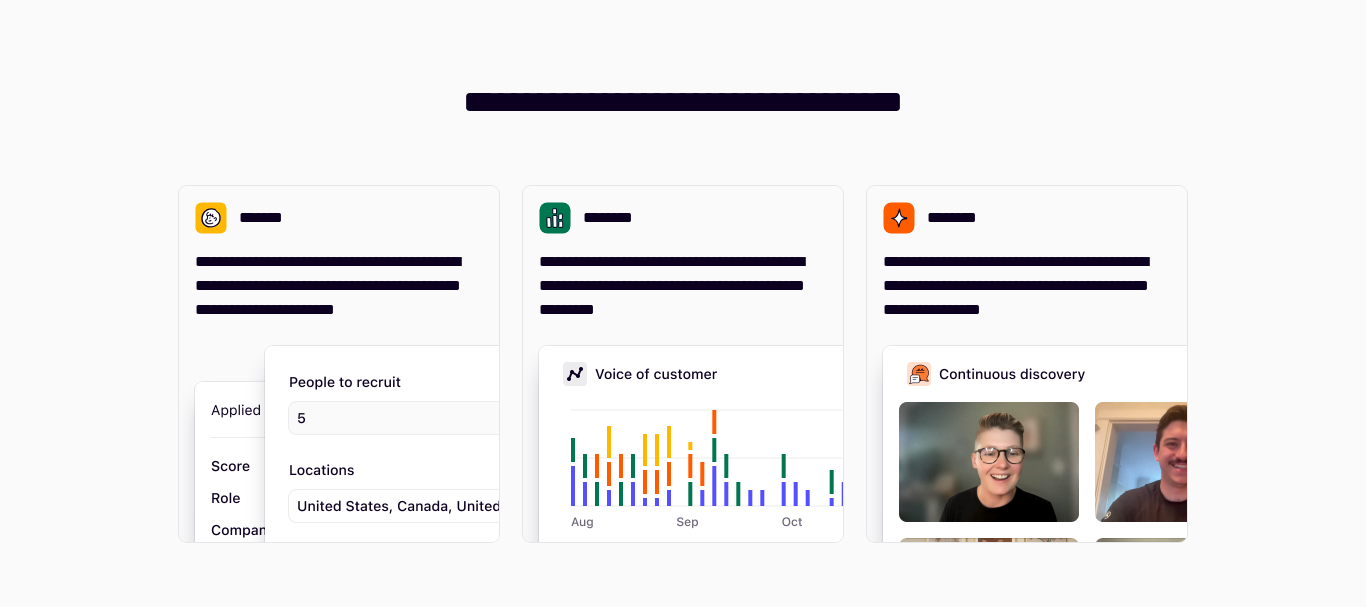 scroll, scrollTop: 0, scrollLeft: 0, axis: both 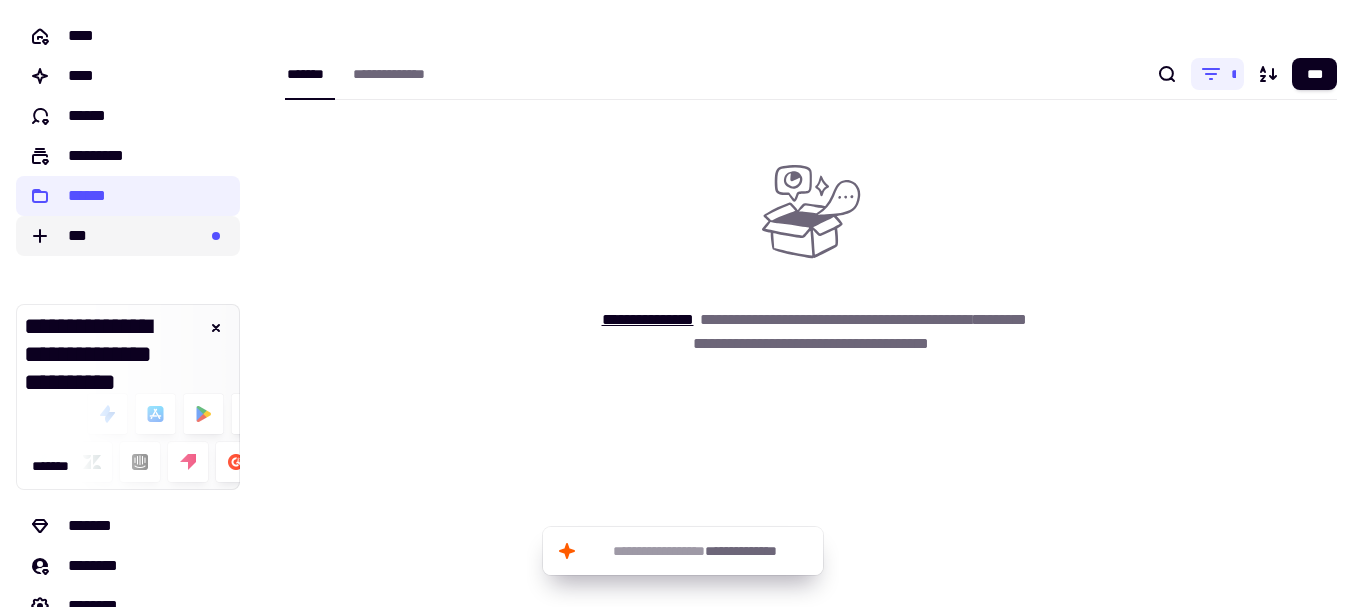 click on "***" 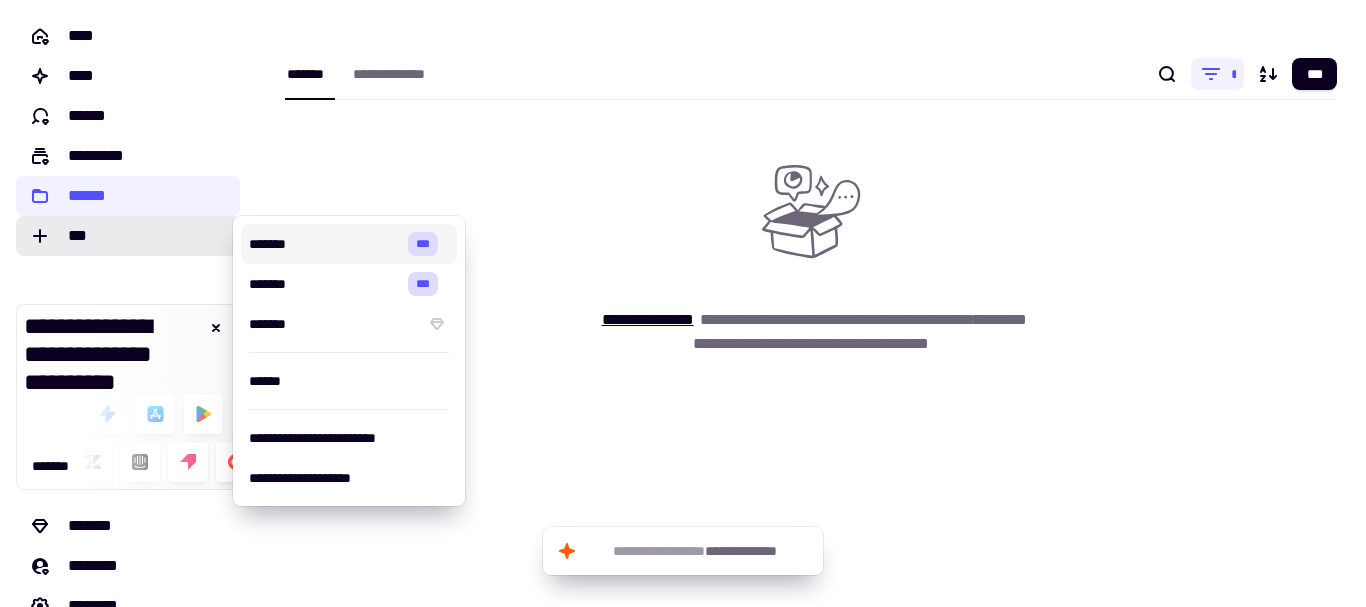 click on "*******" at bounding box center (324, 244) 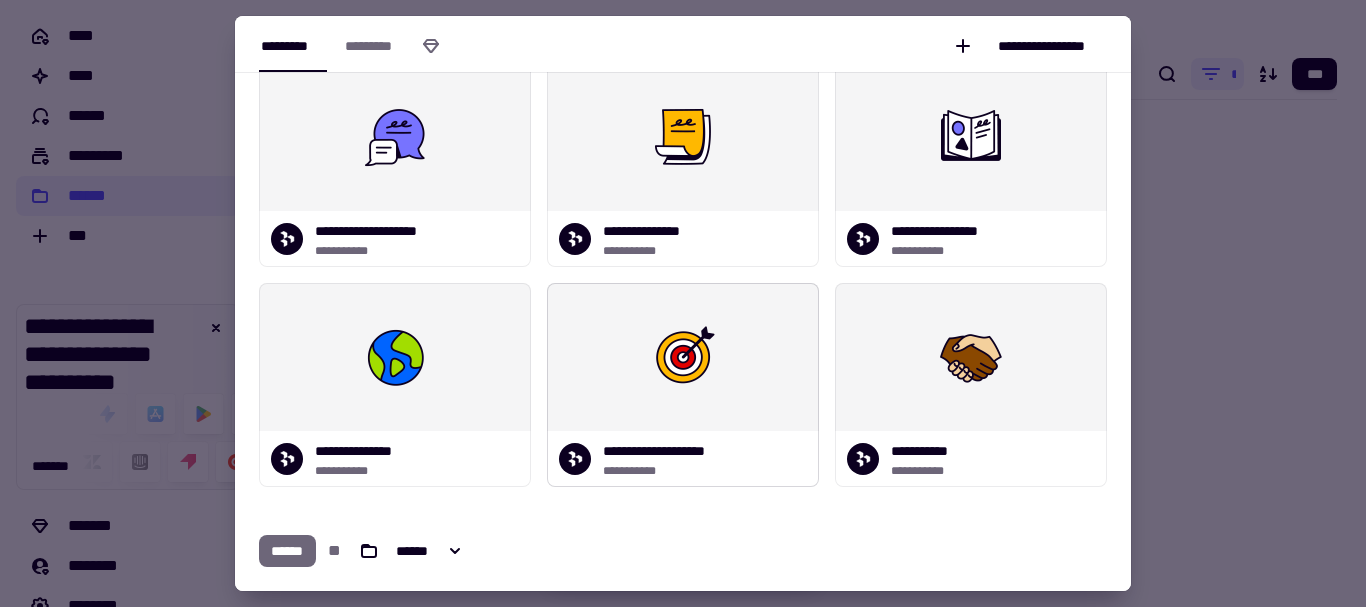 scroll, scrollTop: 0, scrollLeft: 0, axis: both 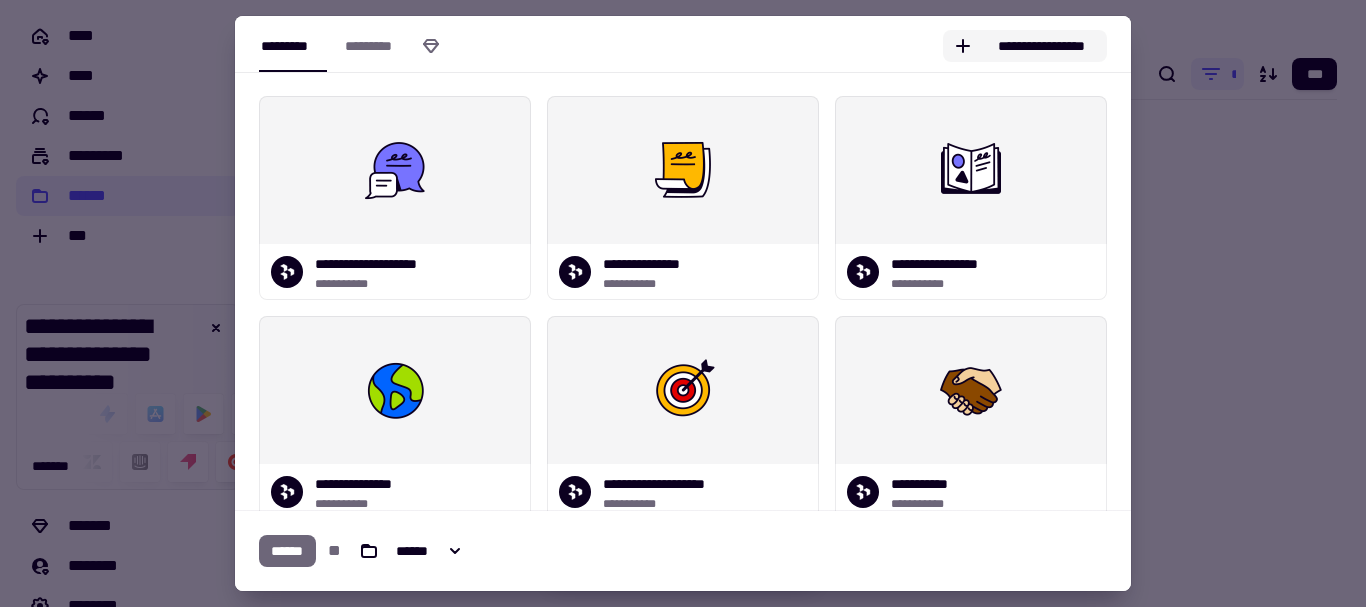 click on "**********" 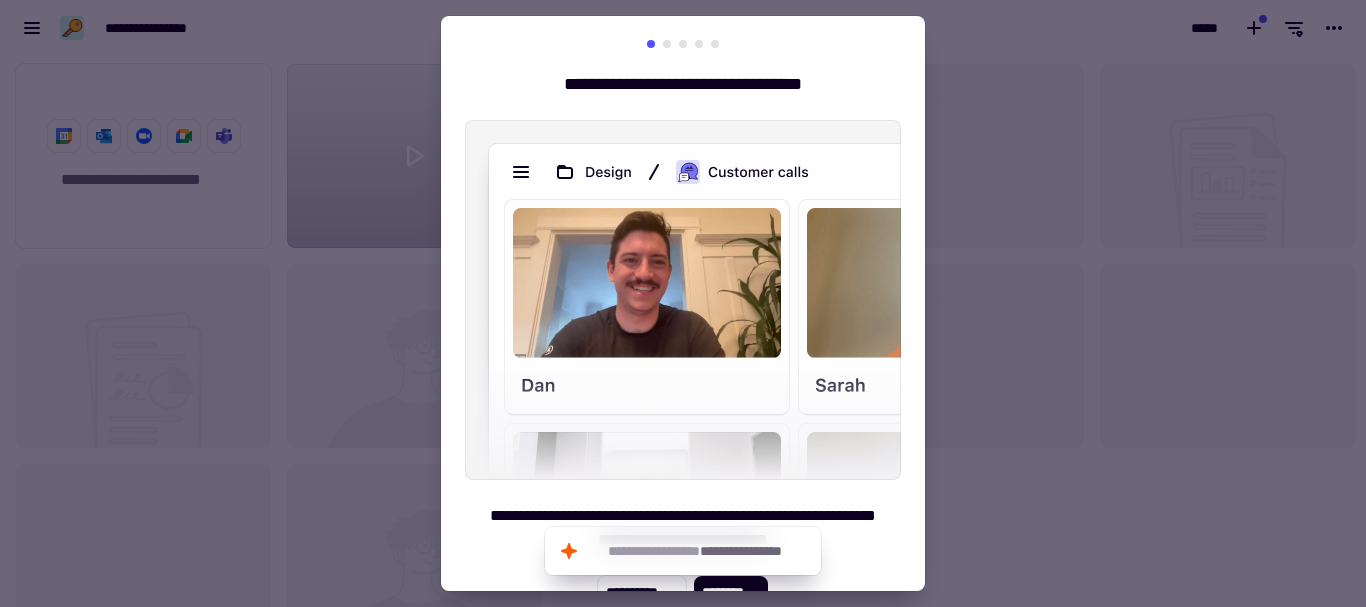 scroll, scrollTop: 16, scrollLeft: 16, axis: both 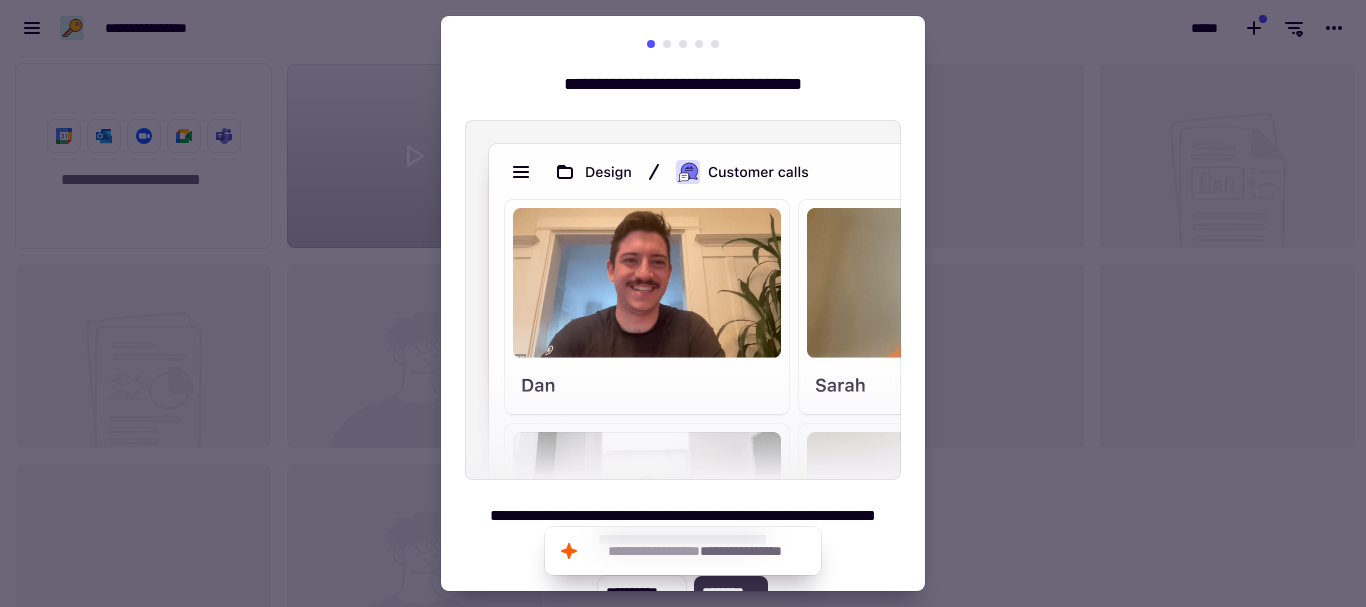 click on "********" 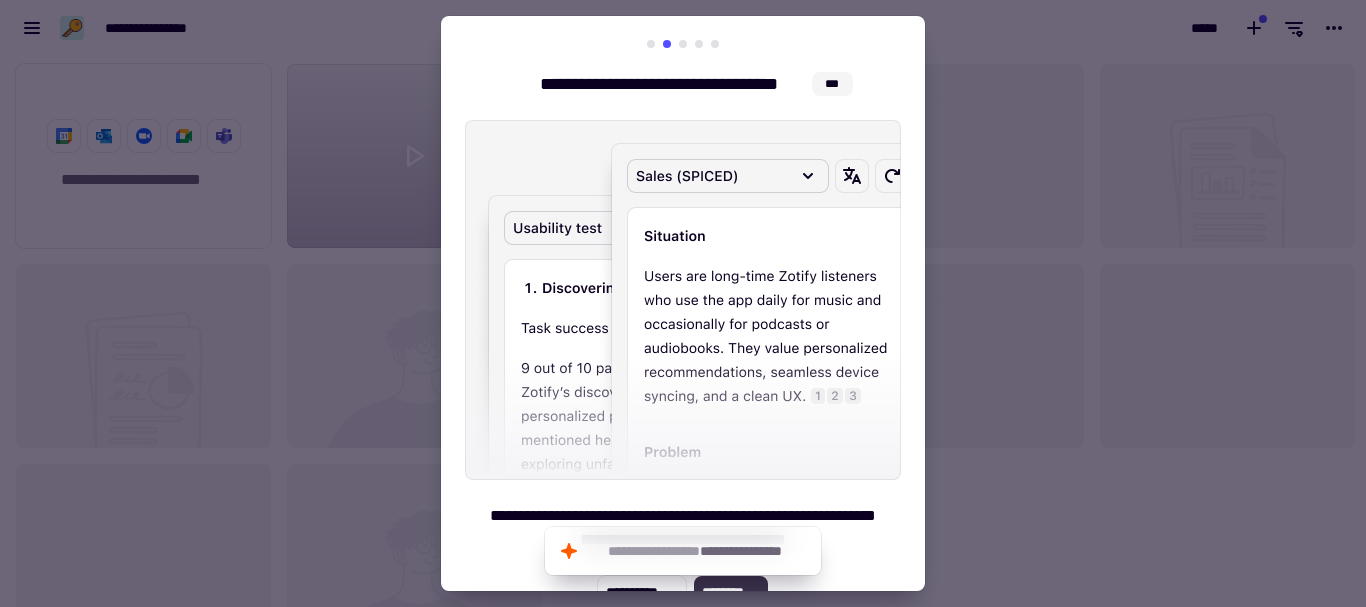 click on "********" 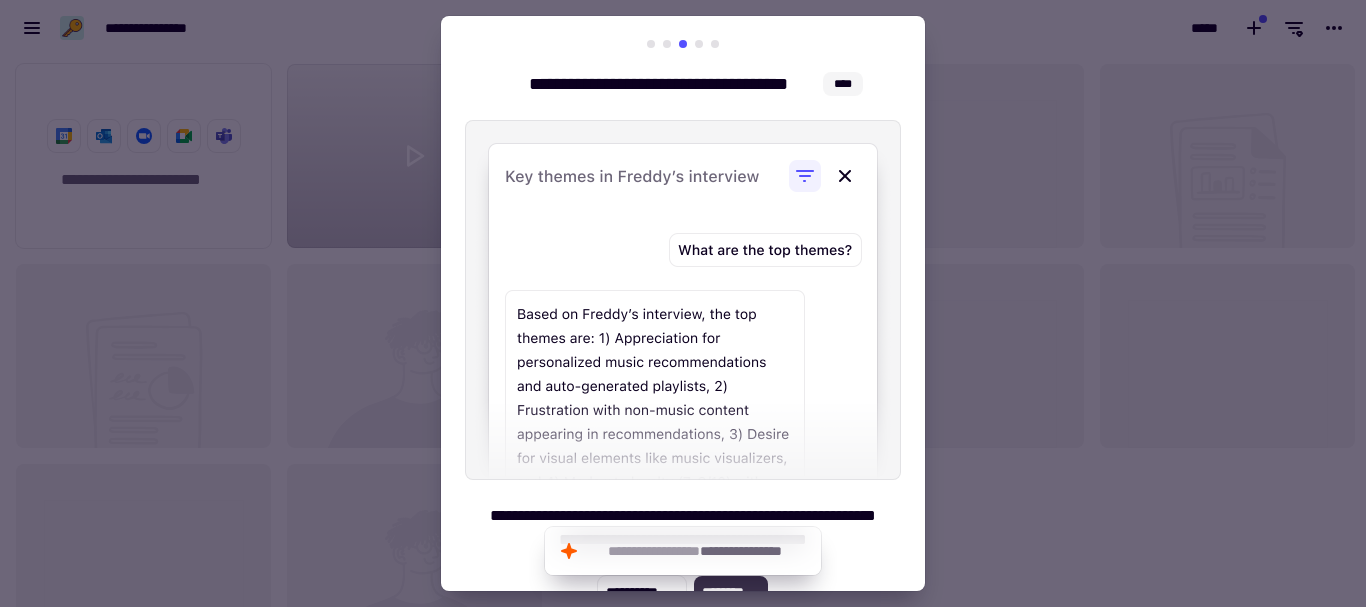 click on "********" 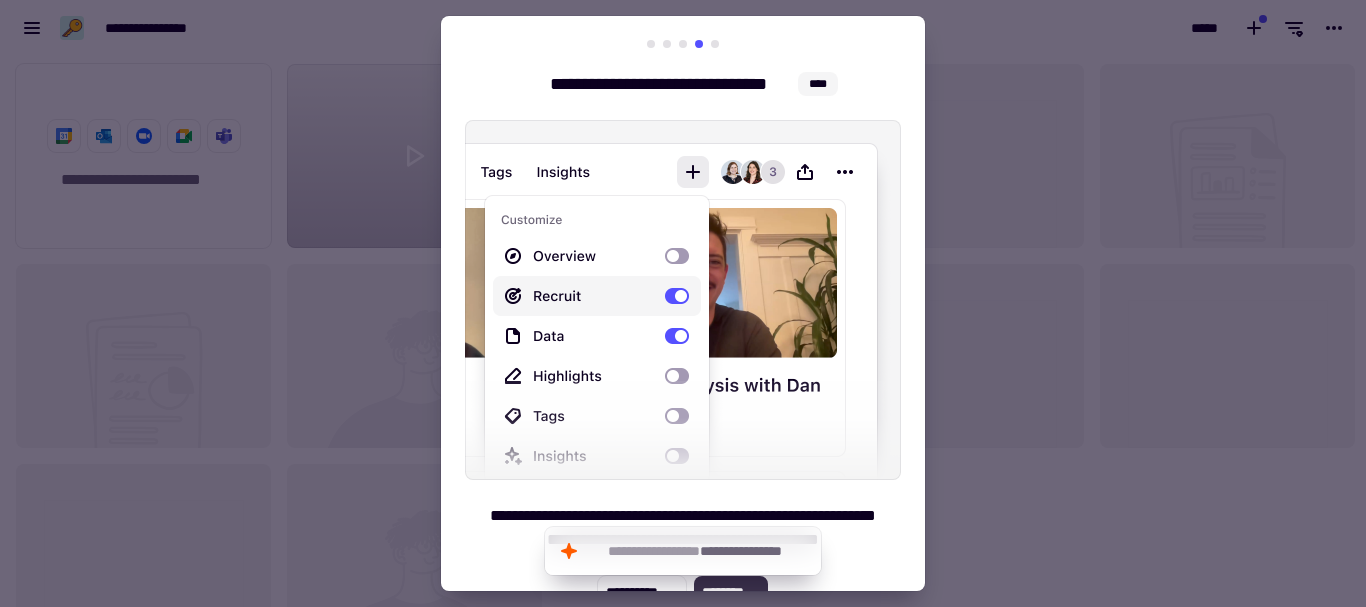 click on "********" 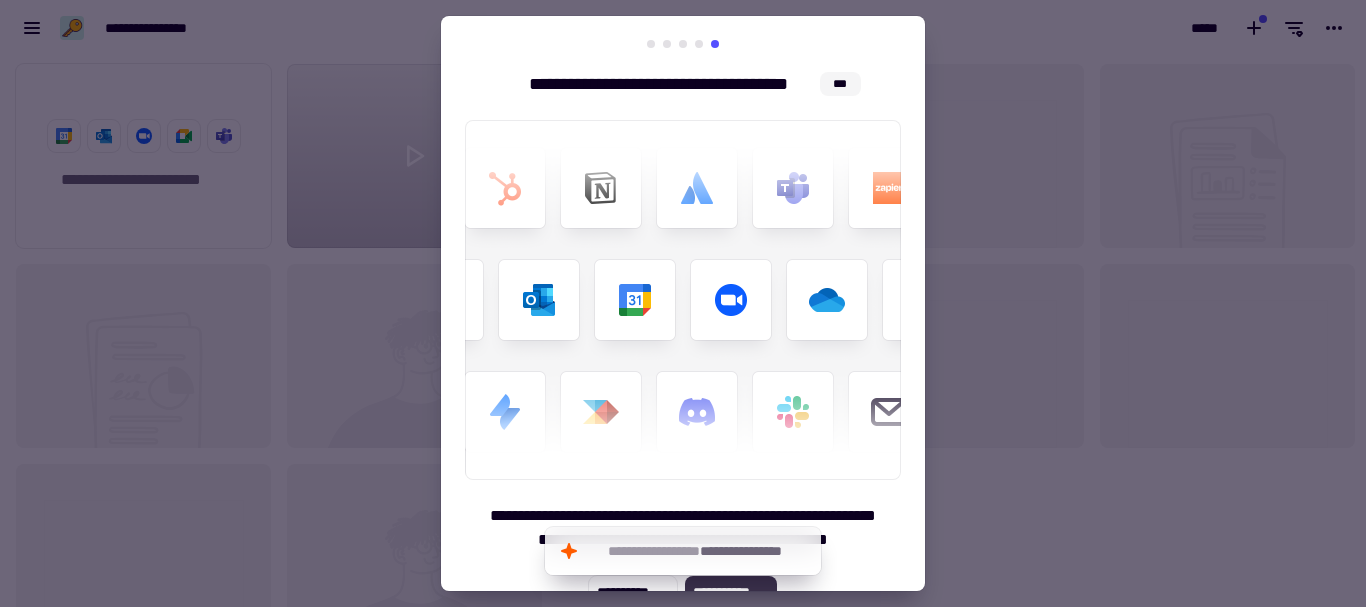 click on "**********" 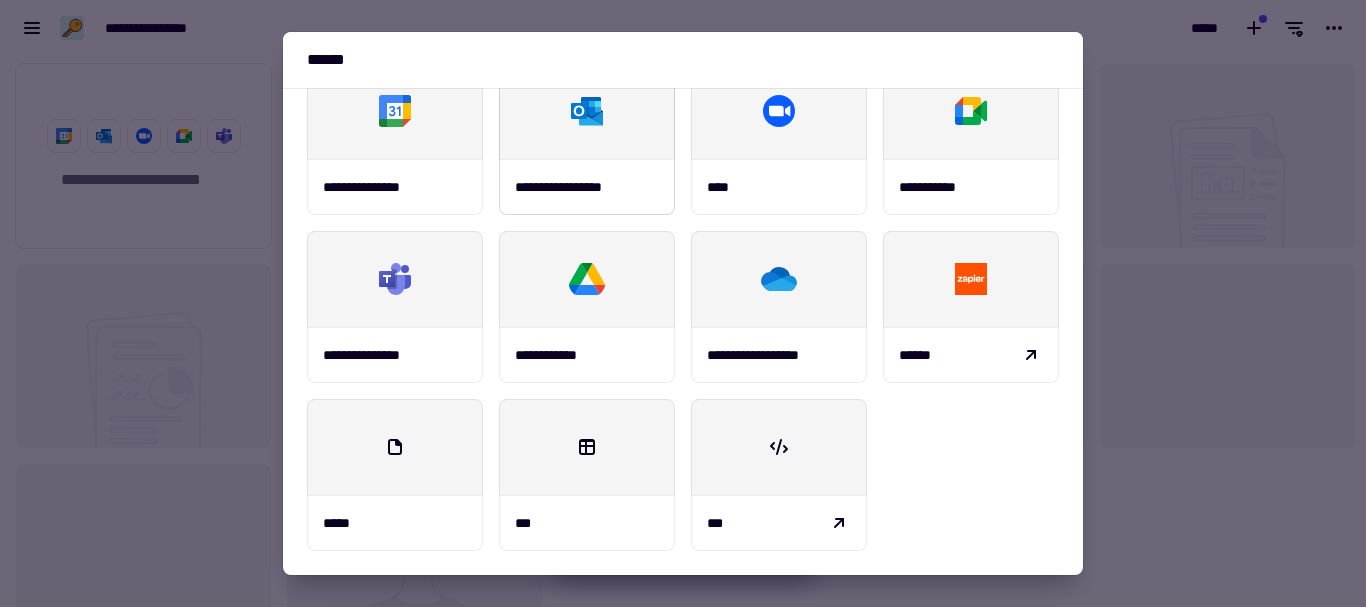 scroll, scrollTop: 0, scrollLeft: 0, axis: both 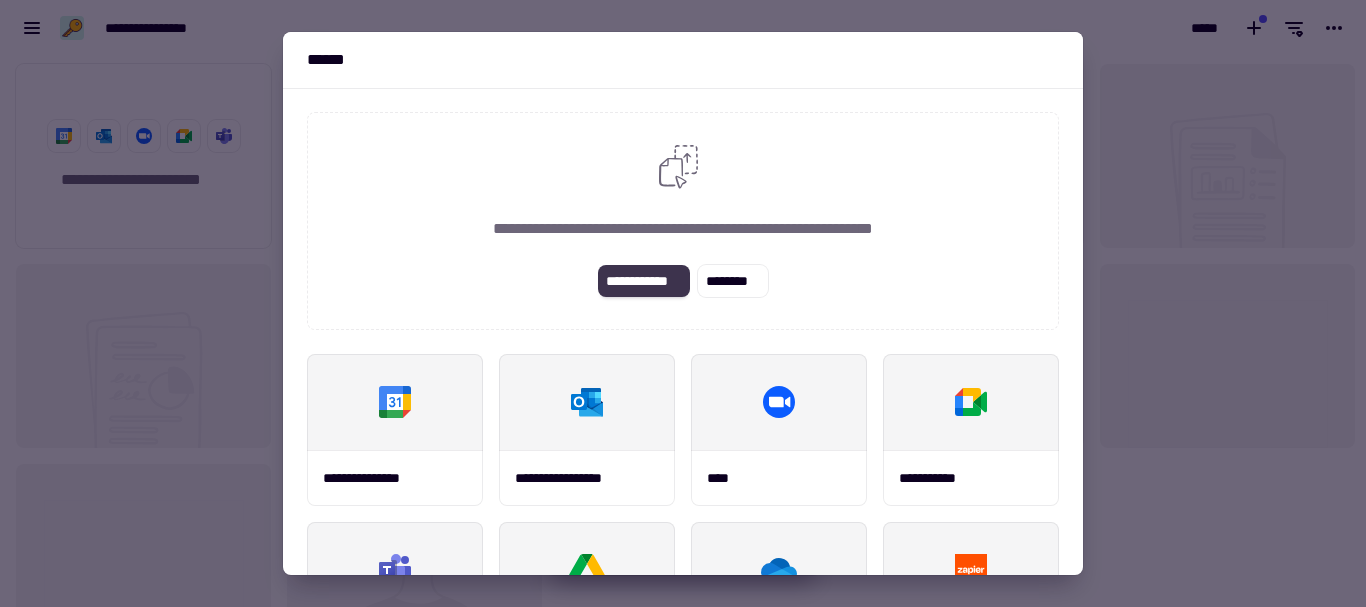 click on "**********" 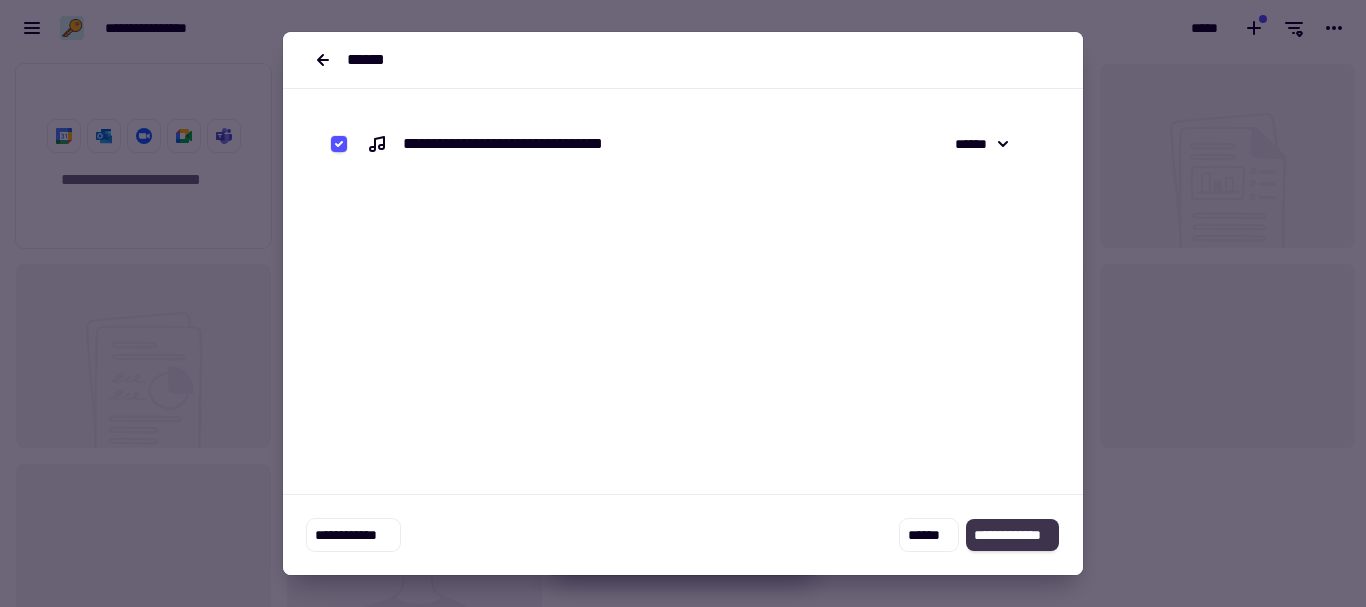 click on "**********" 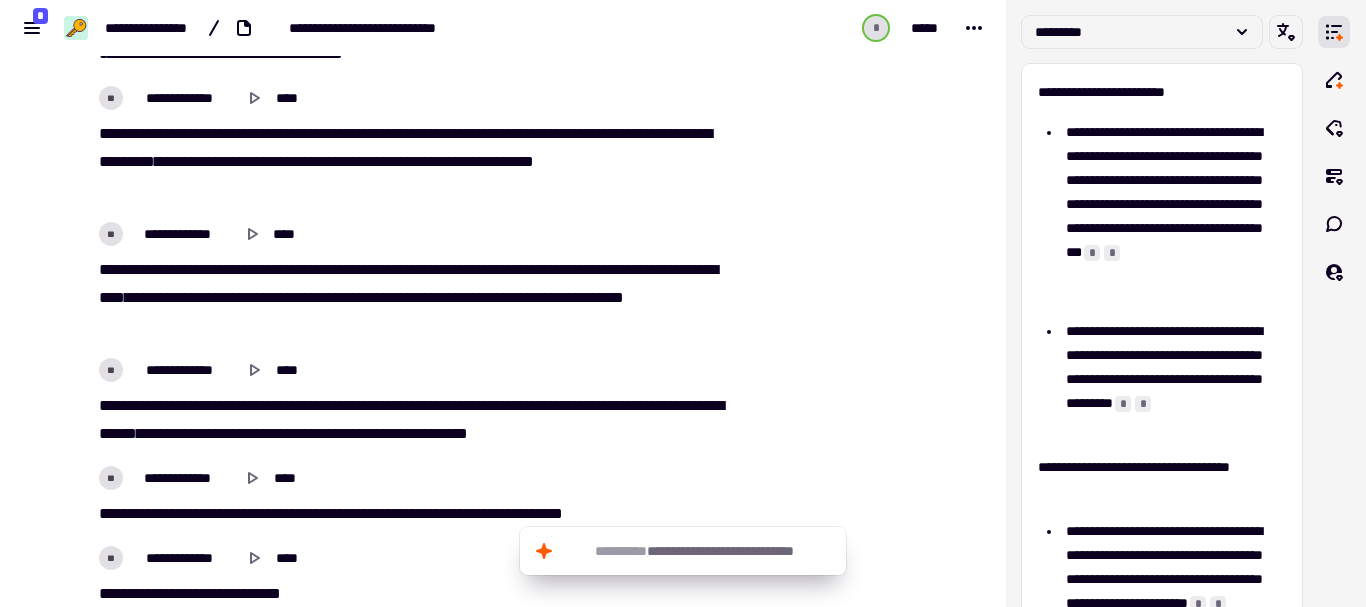 scroll, scrollTop: 0, scrollLeft: 0, axis: both 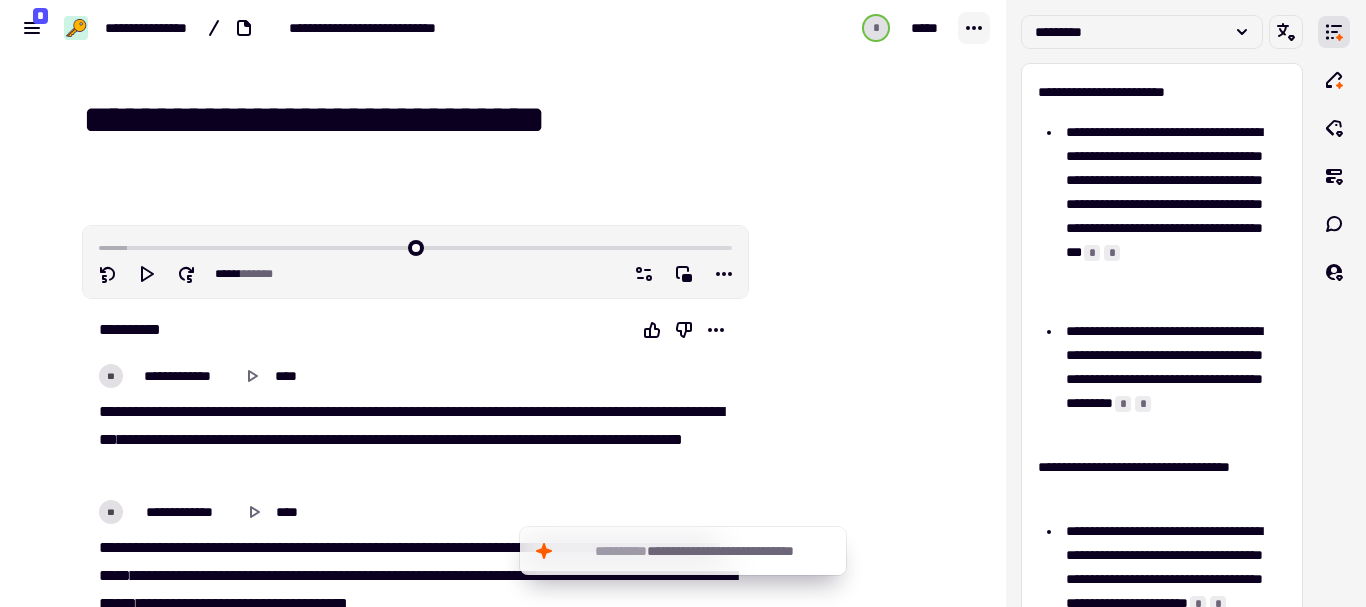 click 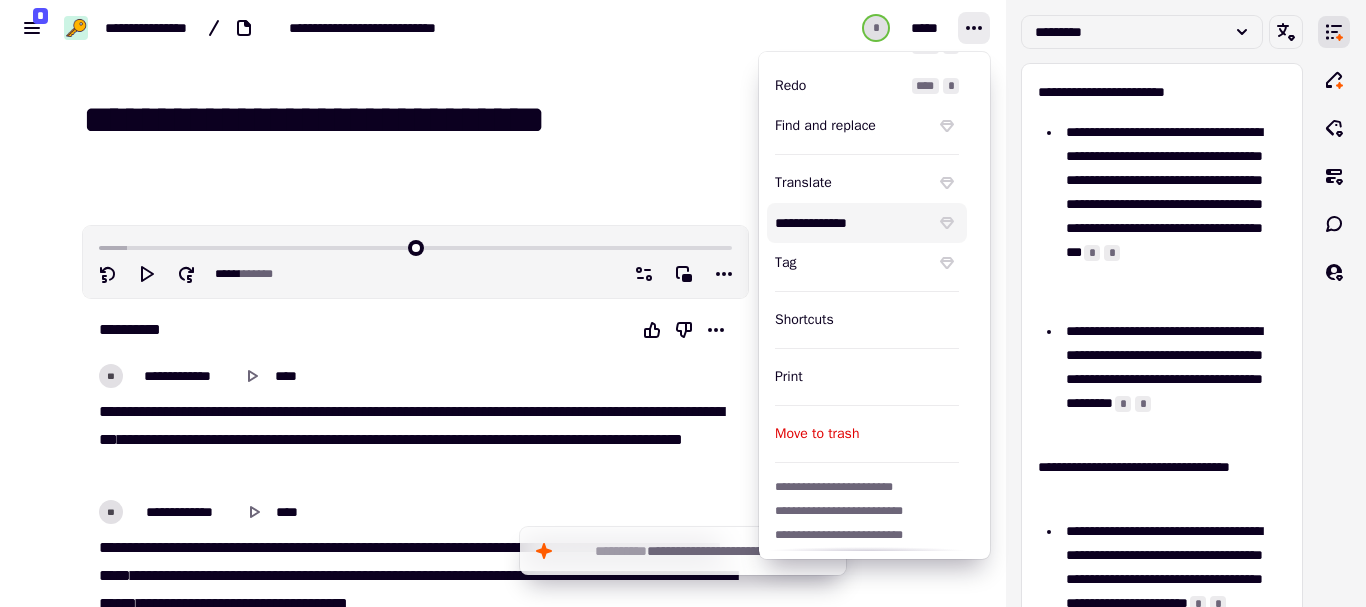 scroll, scrollTop: 0, scrollLeft: 0, axis: both 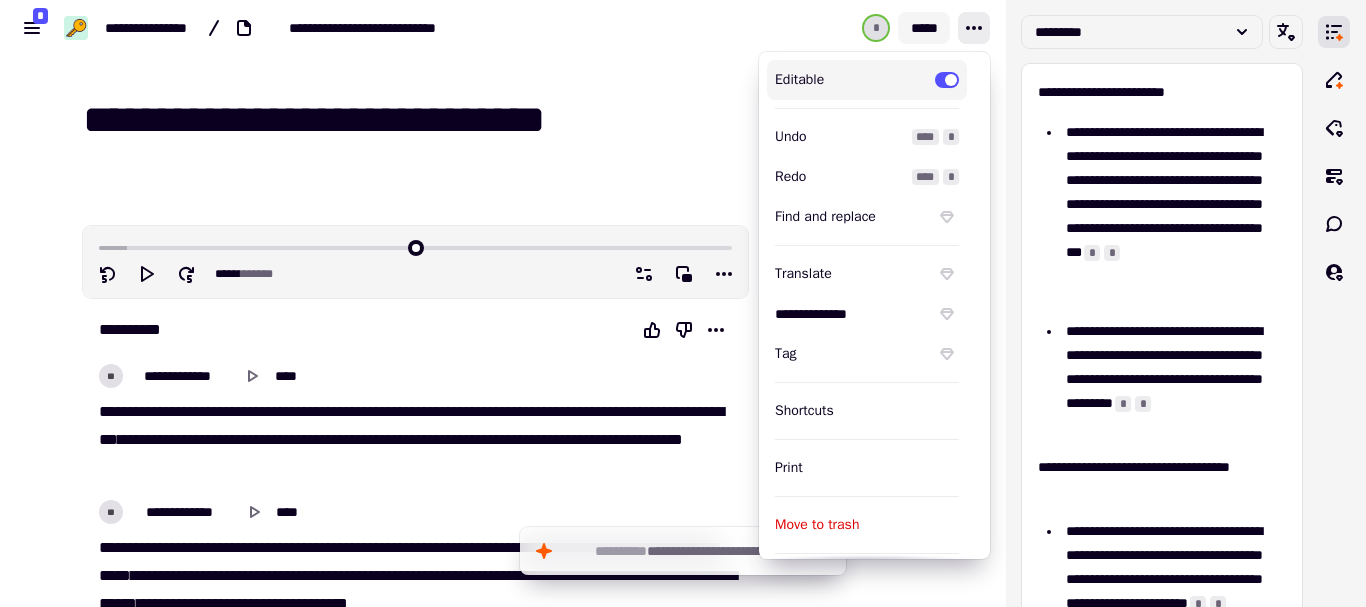 click on "*****" 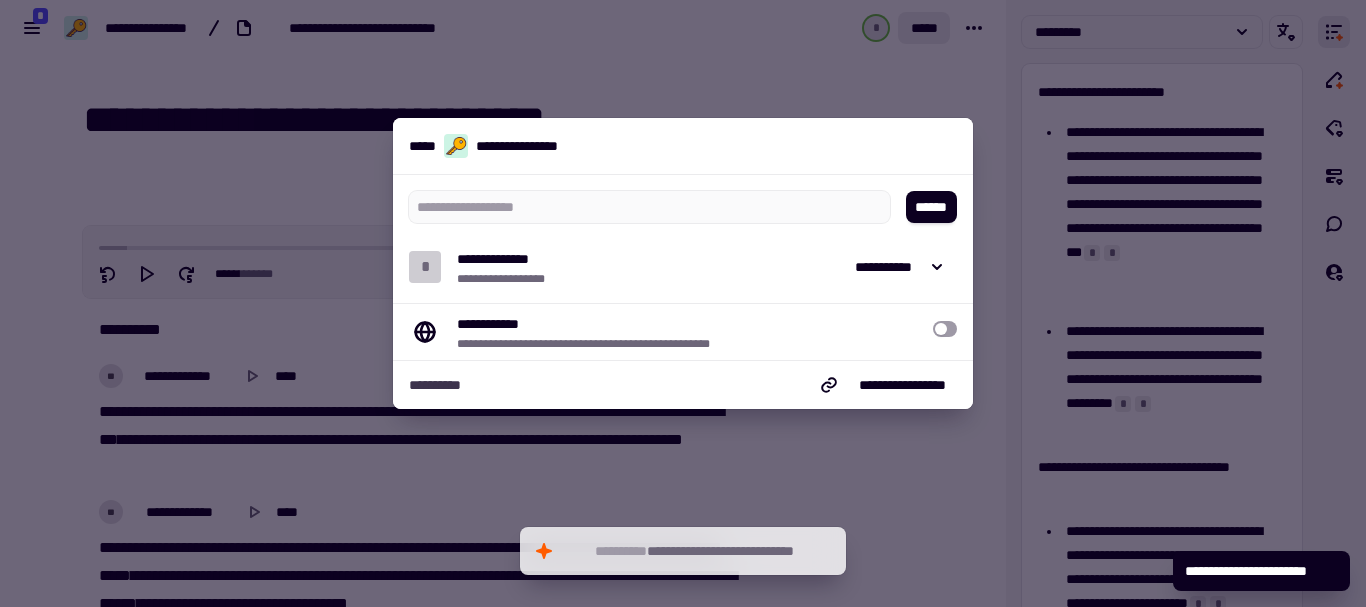 click at bounding box center [683, 303] 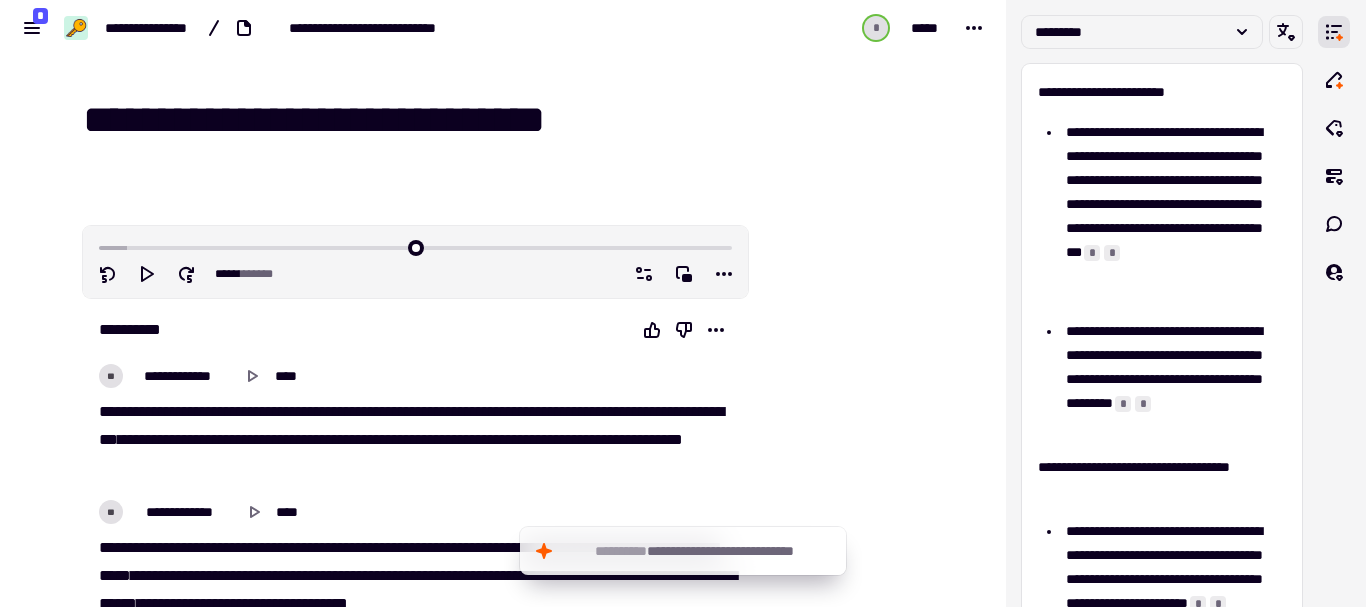 drag, startPoint x: 160, startPoint y: 35, endPoint x: 644, endPoint y: 72, distance: 485.4122 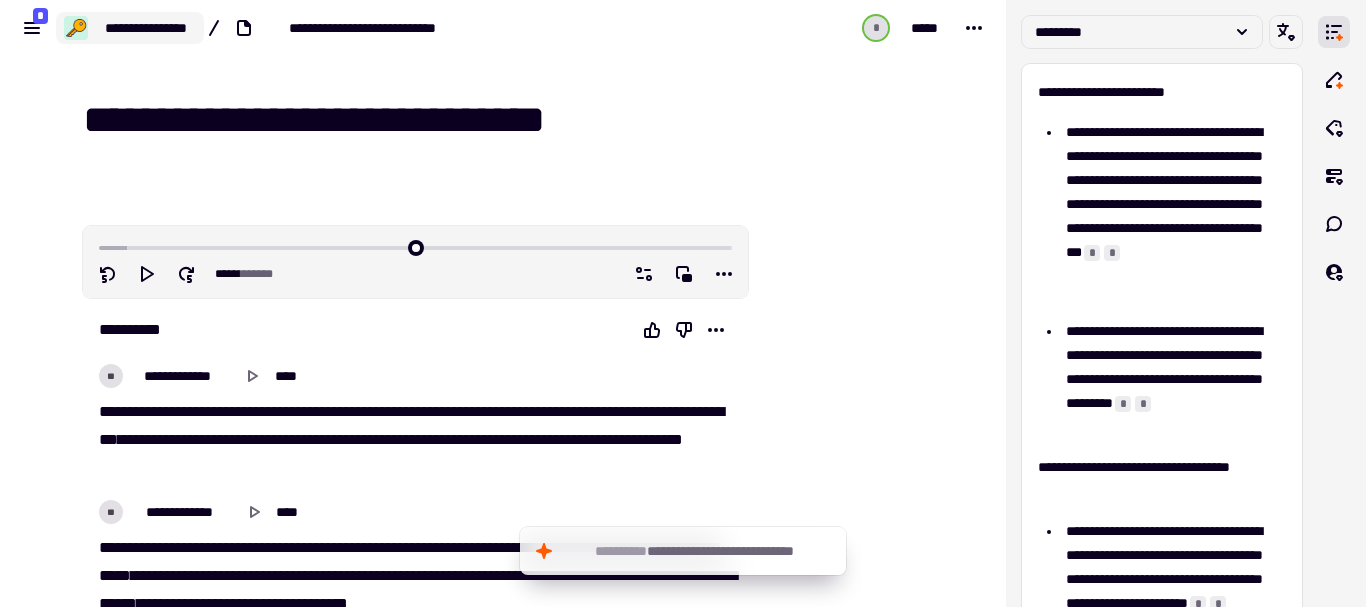 click on "**********" 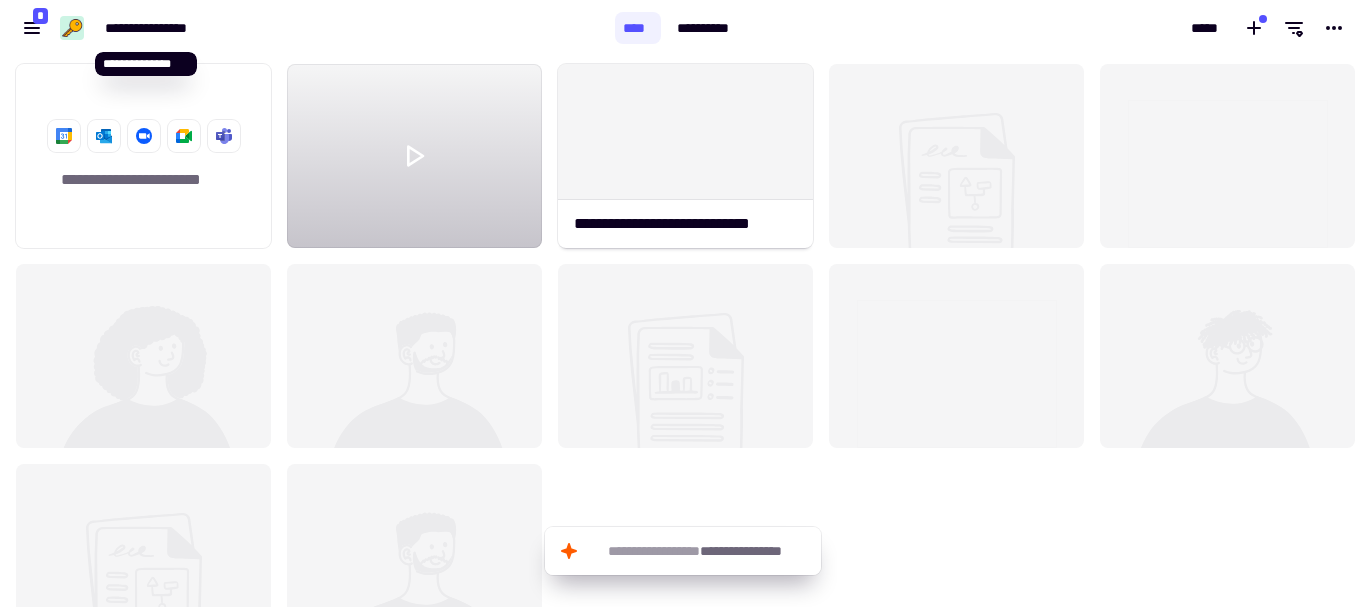 scroll, scrollTop: 16, scrollLeft: 16, axis: both 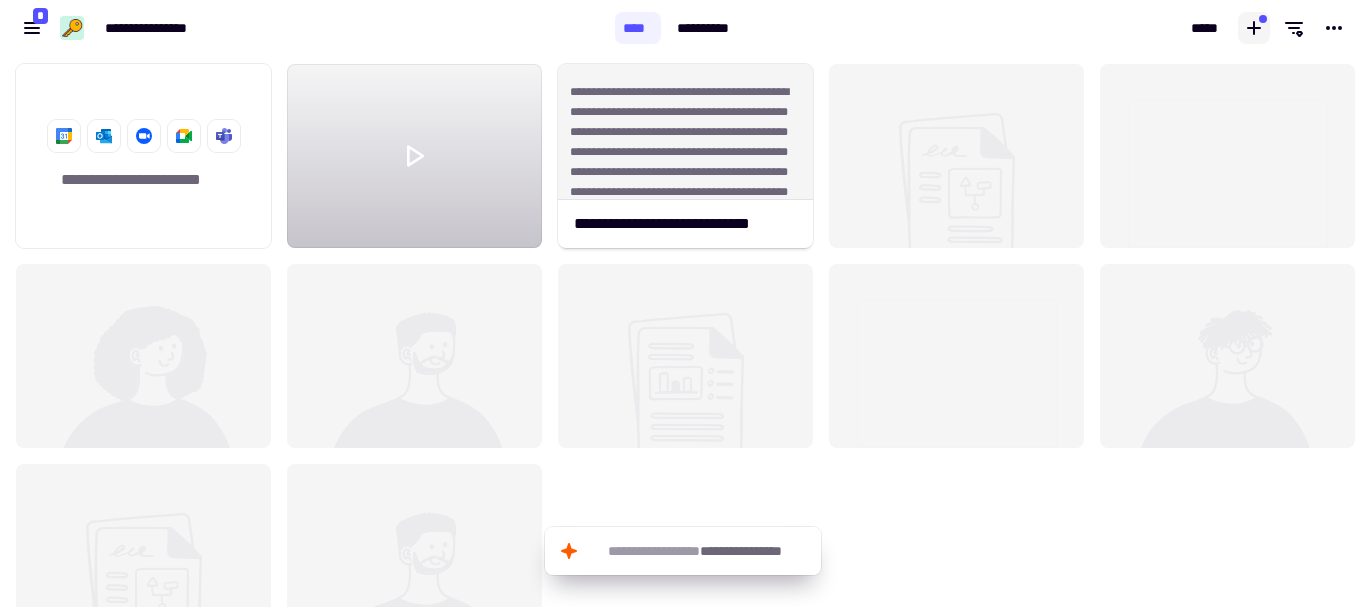click 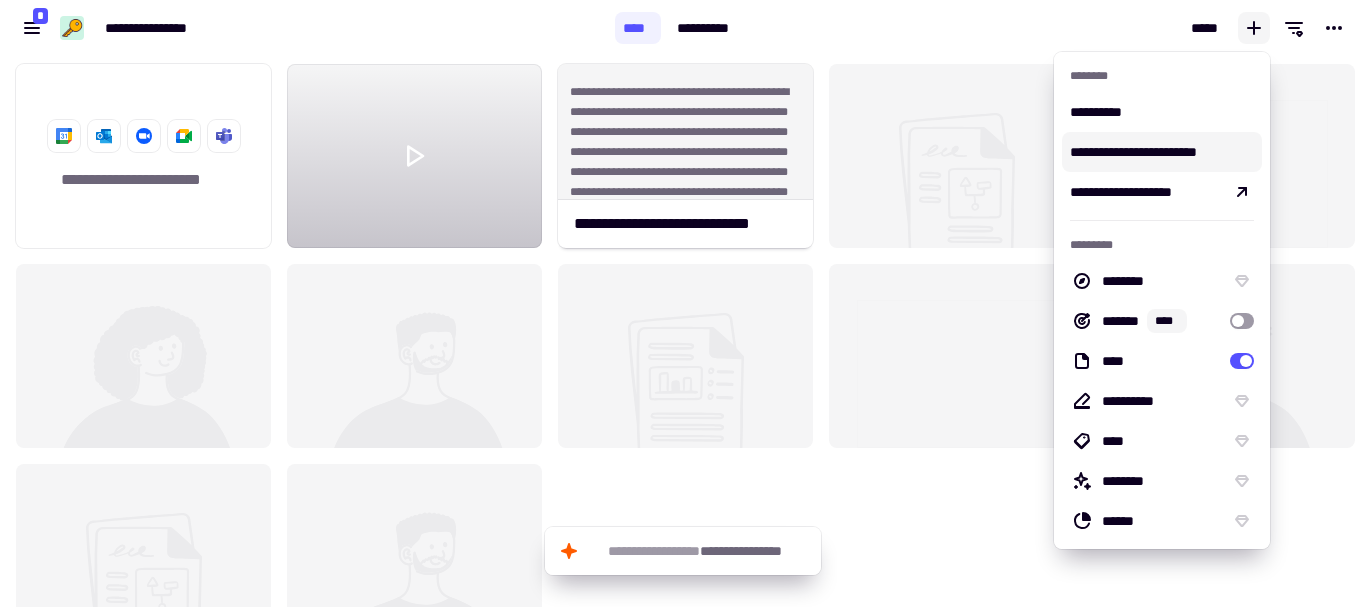 click on "**********" at bounding box center (1162, 152) 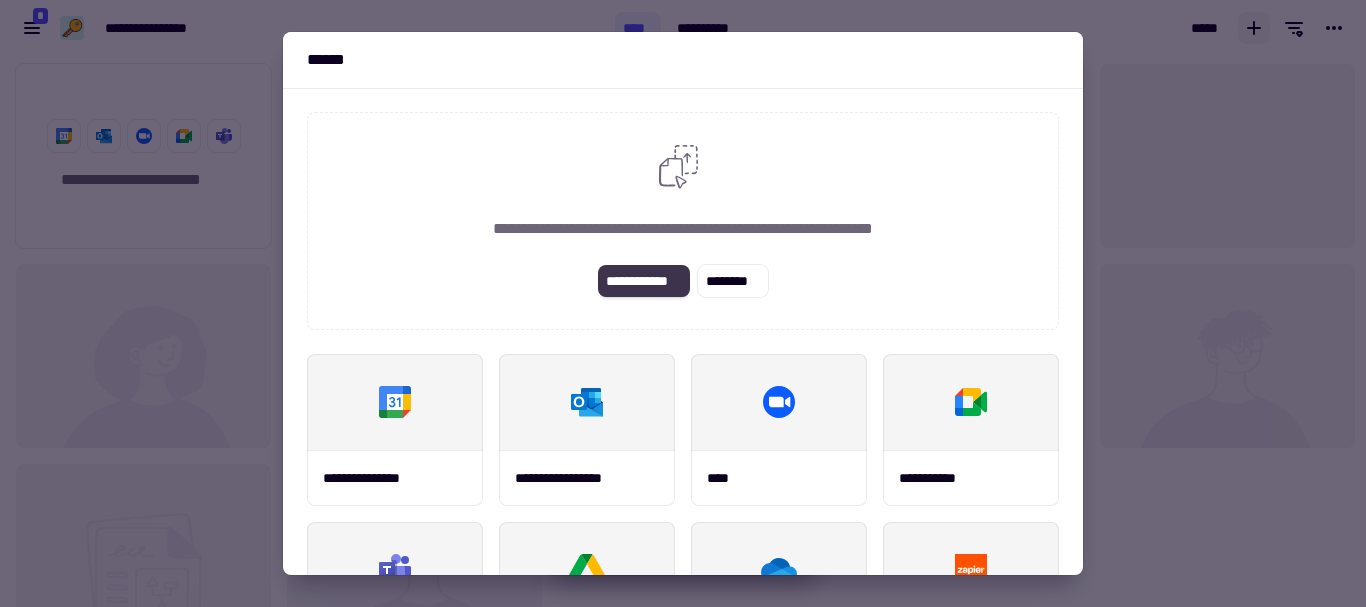 click on "**********" 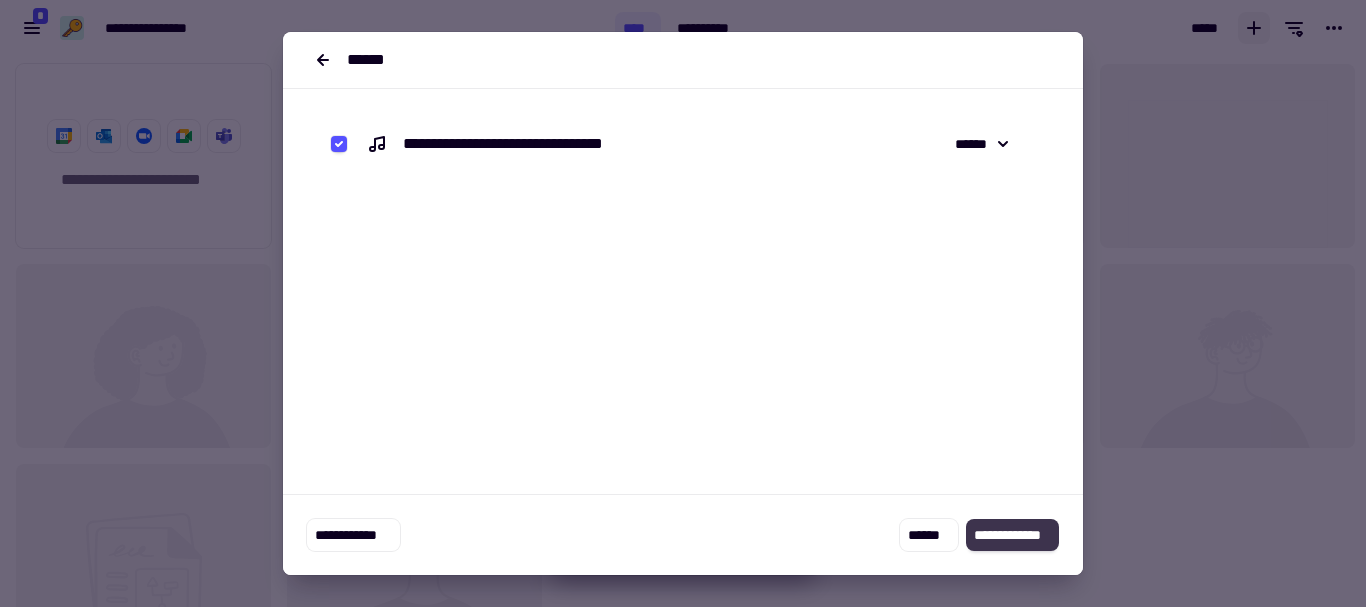 click on "**********" 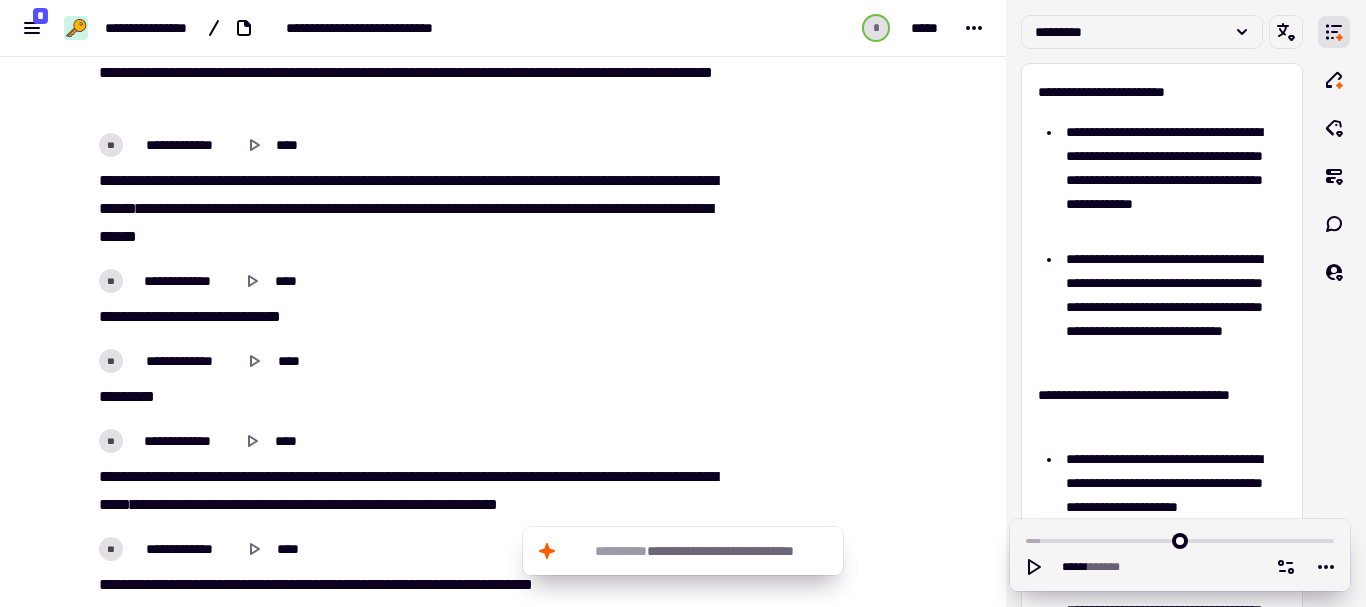scroll, scrollTop: 3802, scrollLeft: 0, axis: vertical 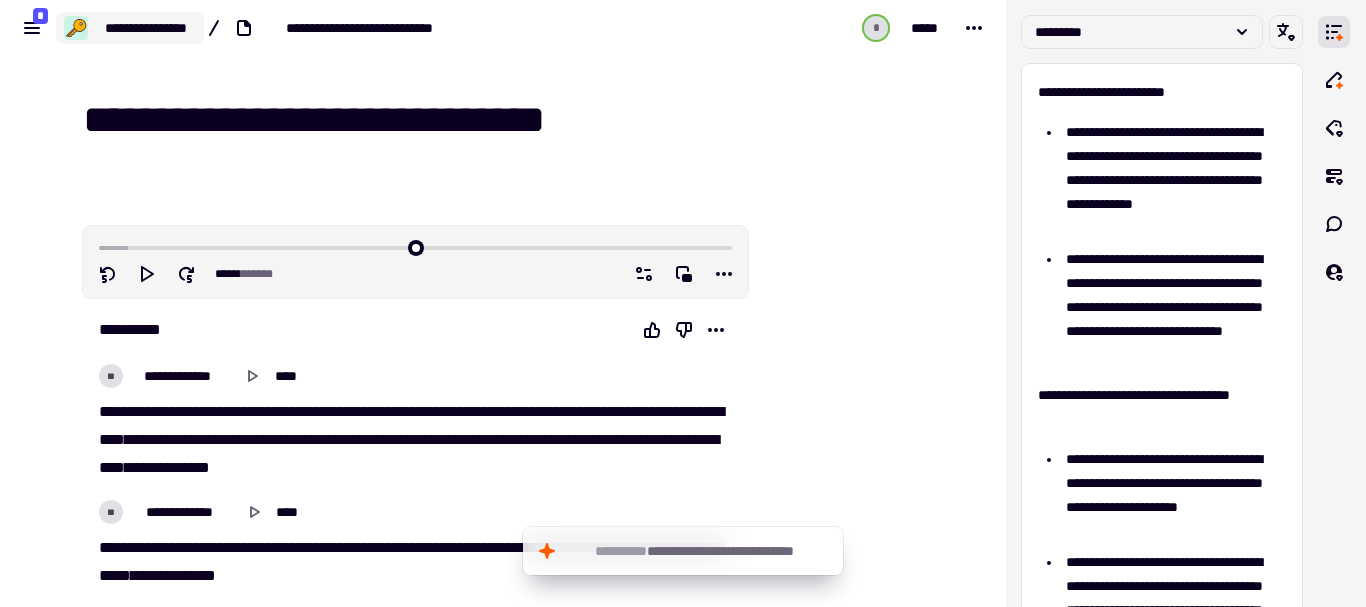 click on "**********" 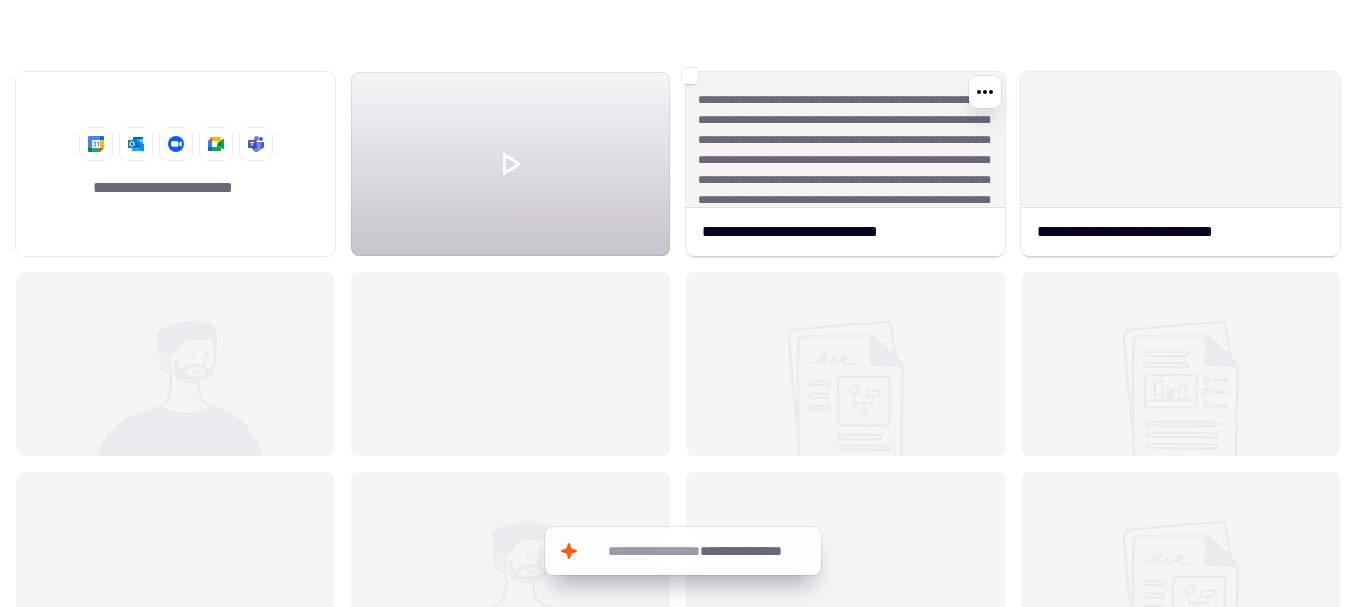 scroll, scrollTop: 16, scrollLeft: 16, axis: both 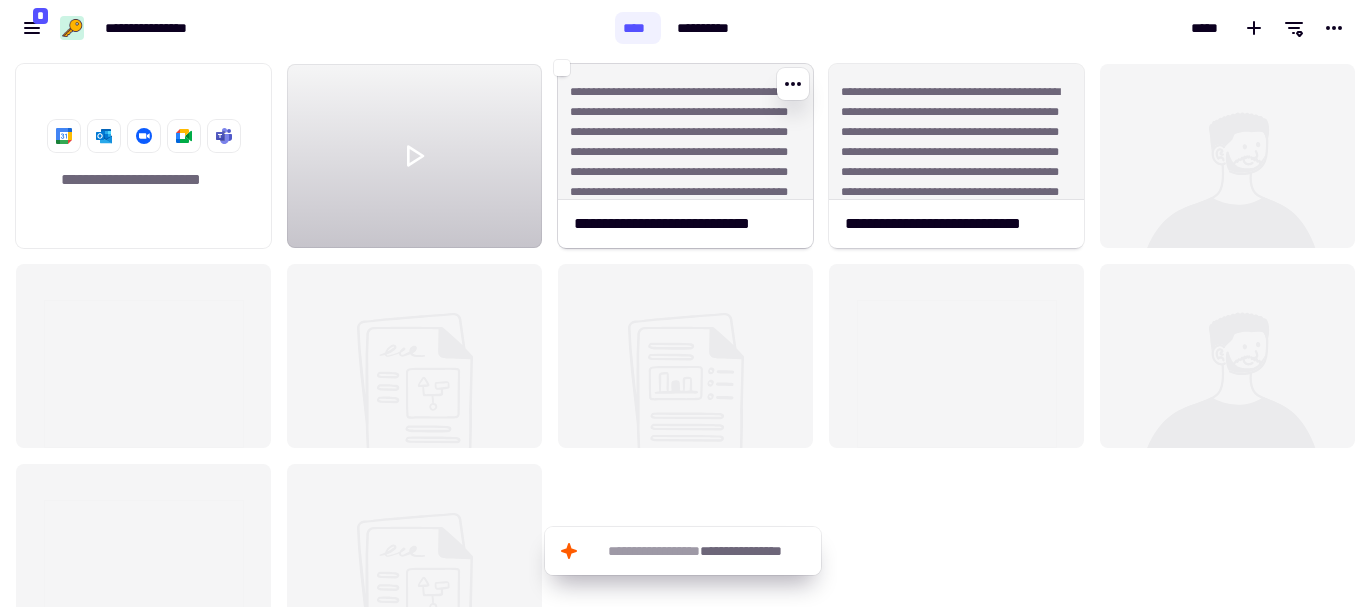 click on "**********" 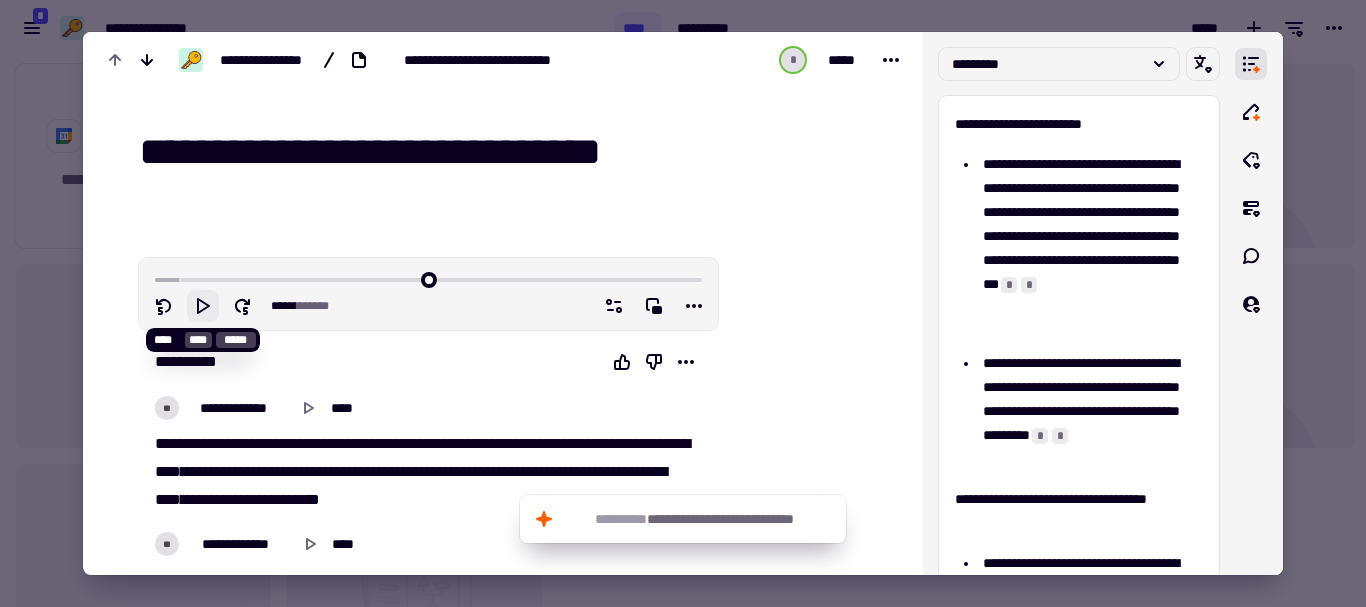 click 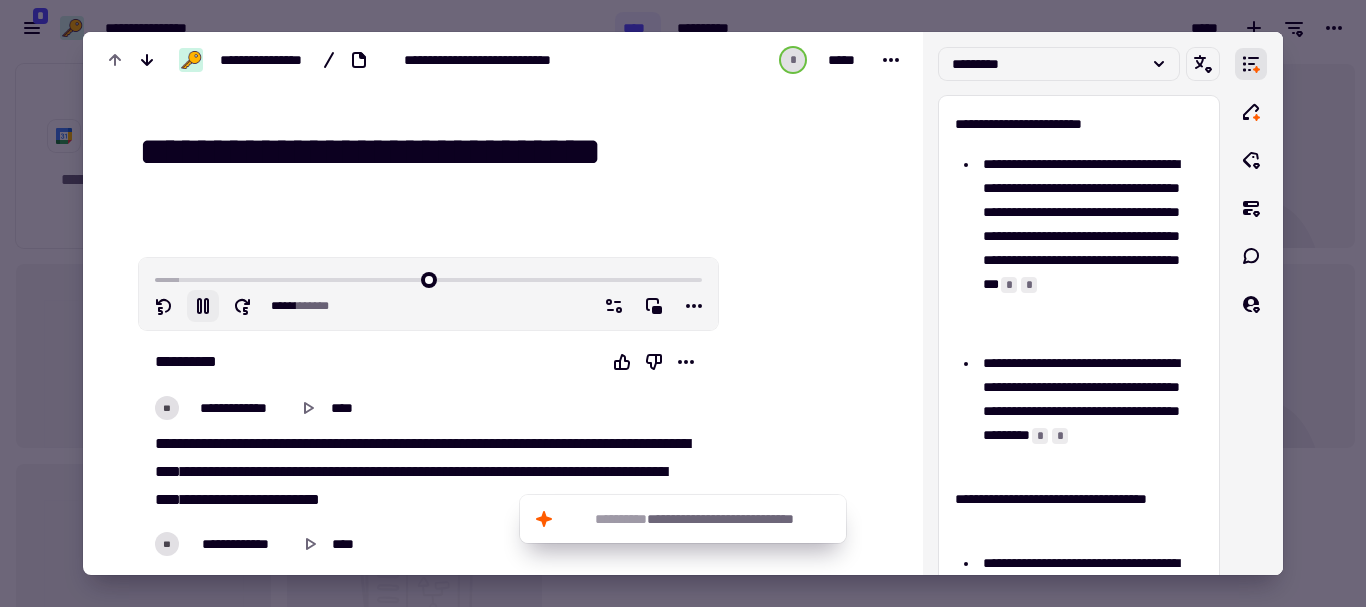 type 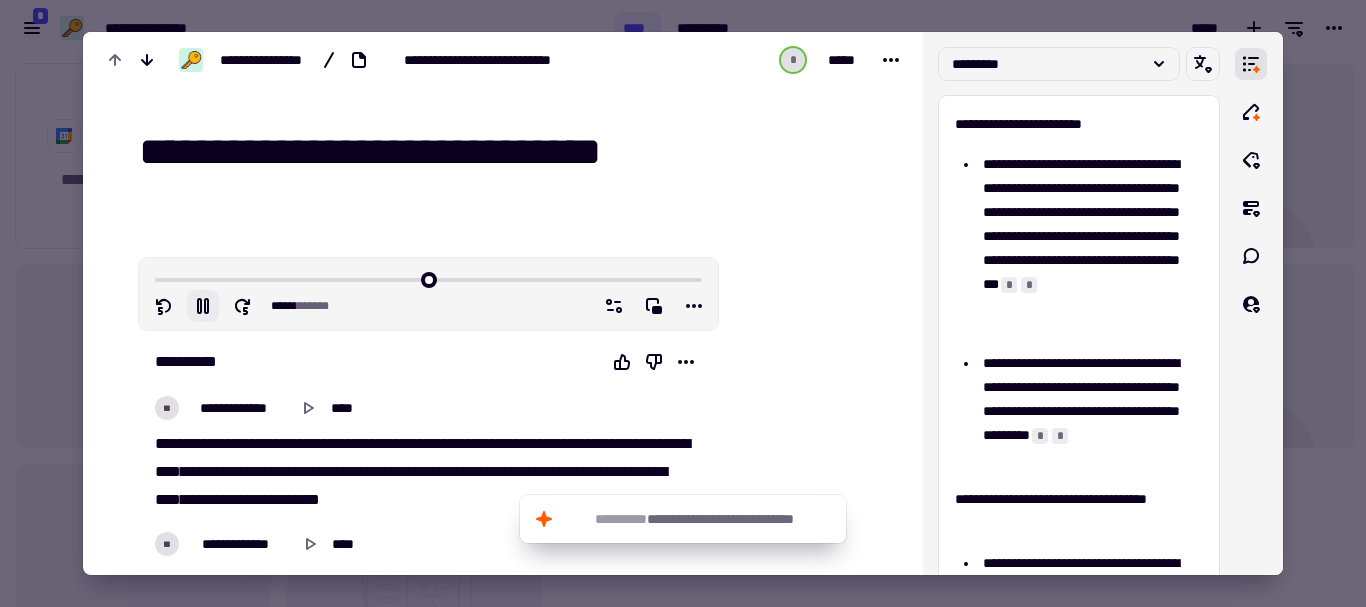 click 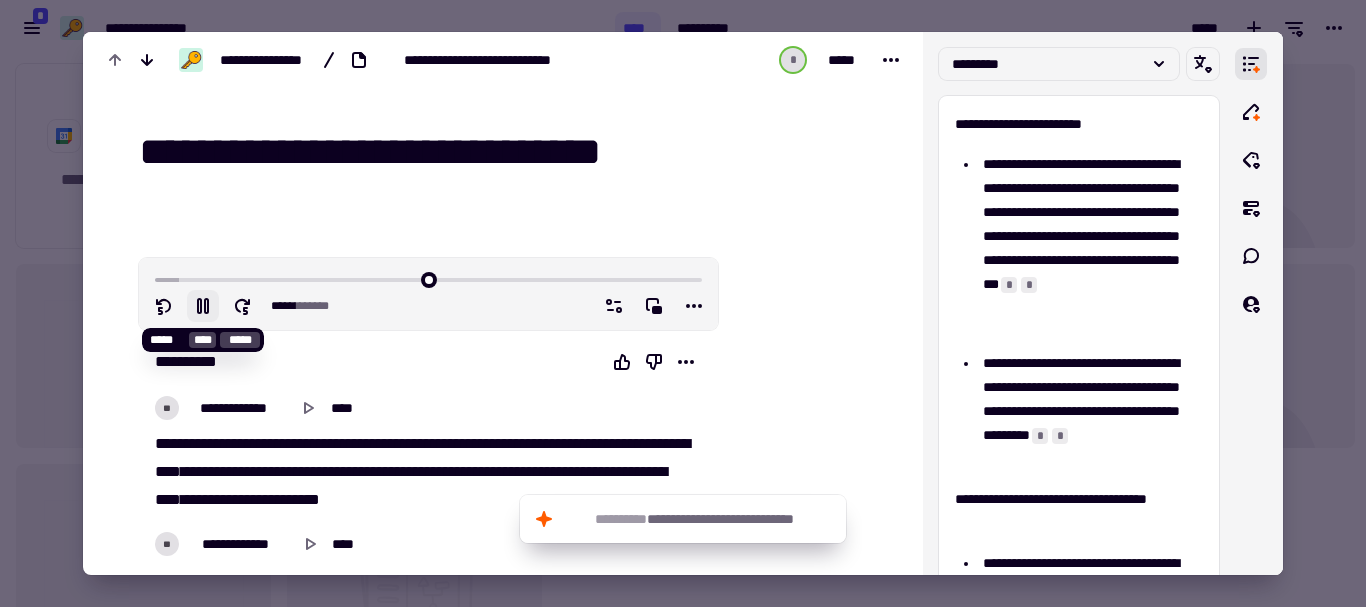 click 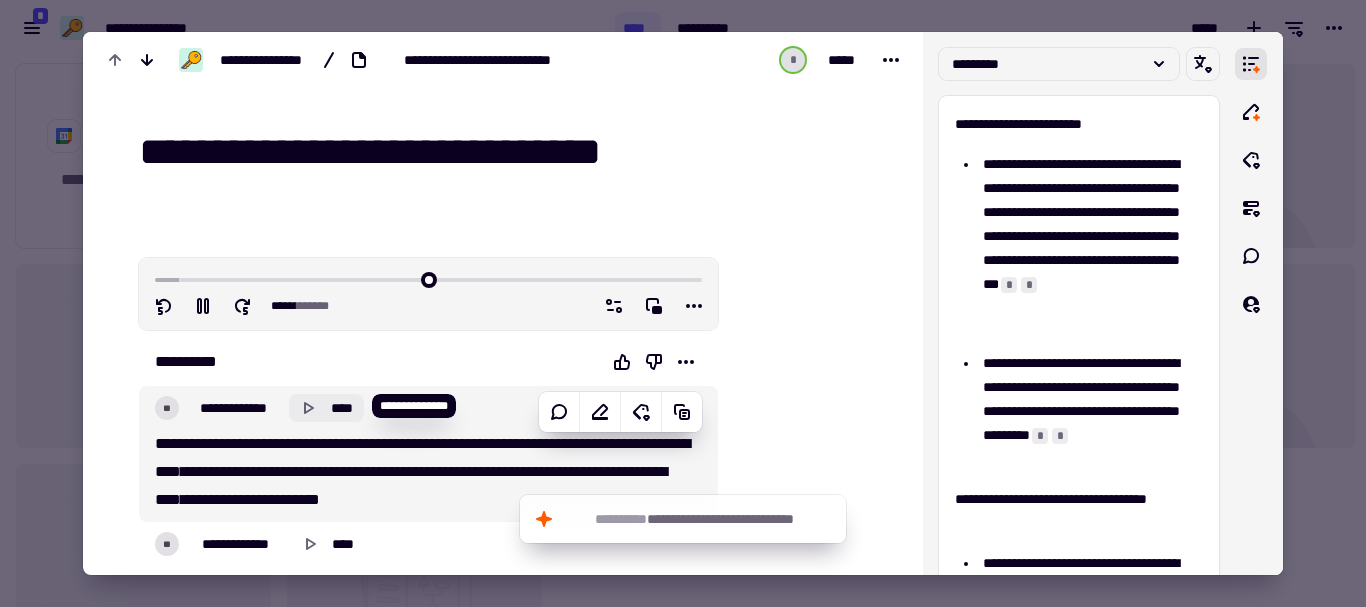 click 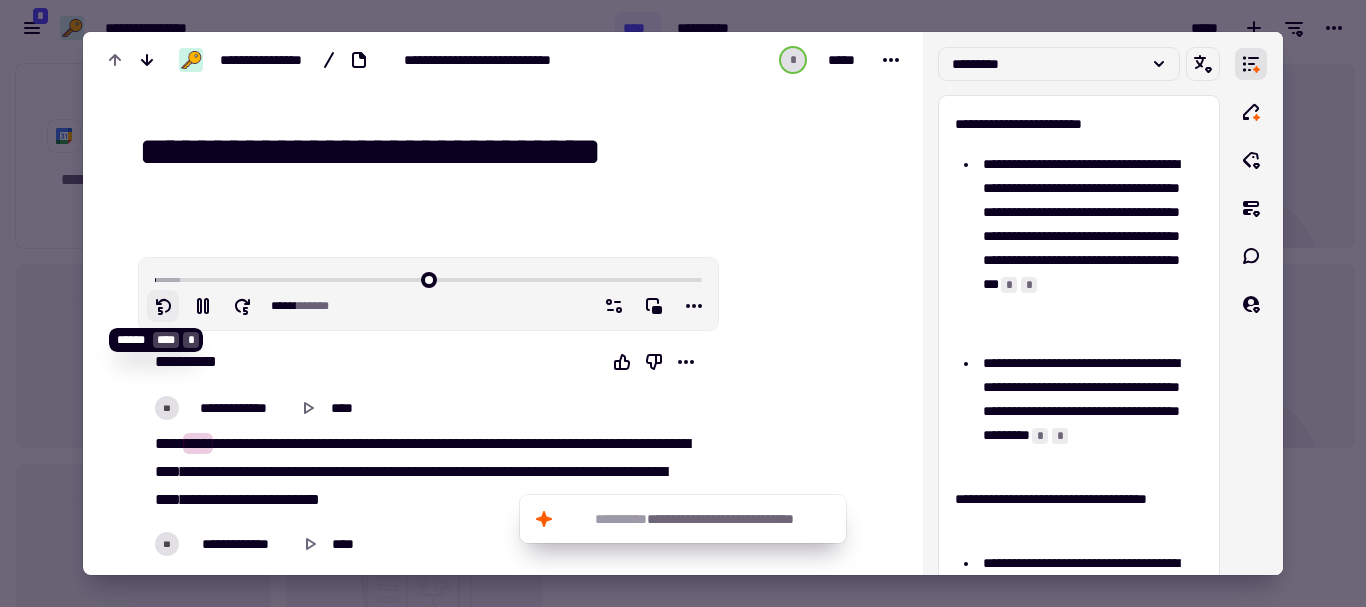 click 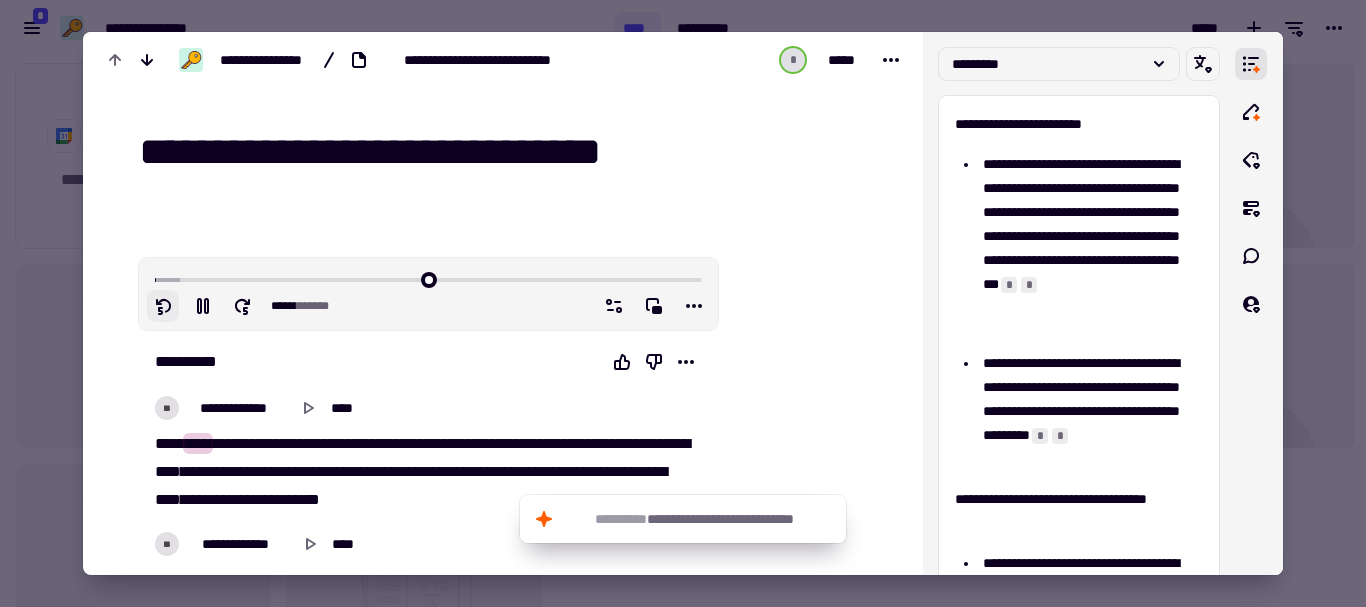 click 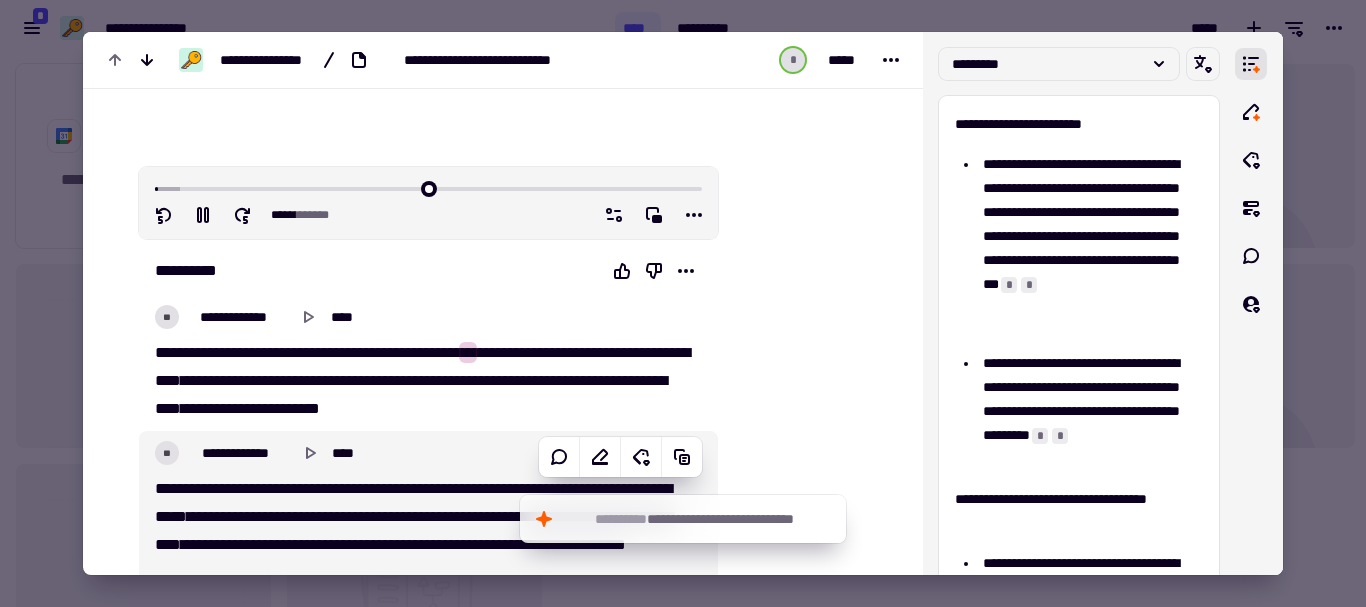 scroll, scrollTop: 157, scrollLeft: 0, axis: vertical 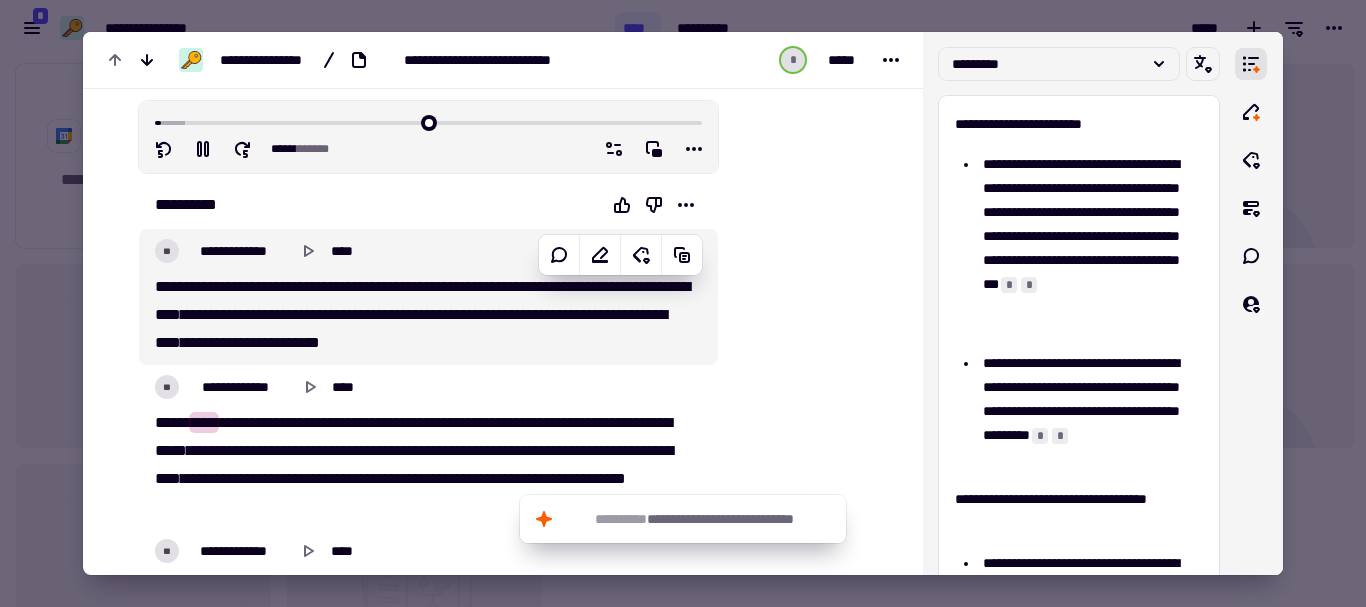 type on "*****" 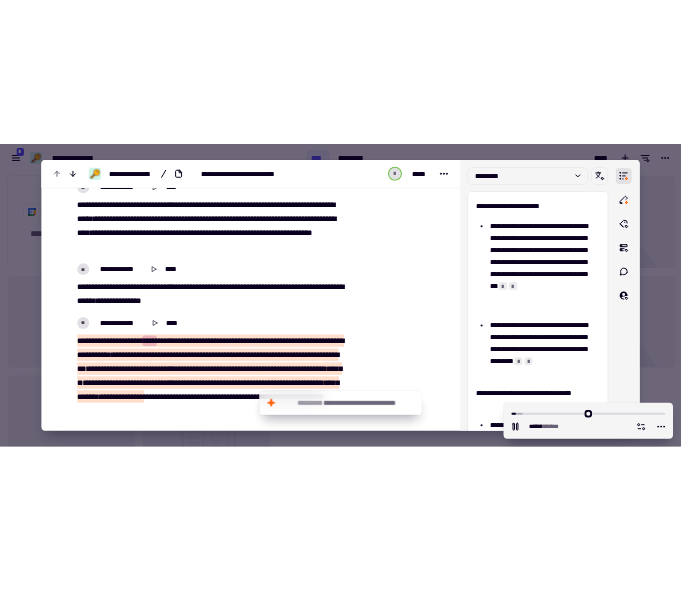 scroll, scrollTop: 530, scrollLeft: 0, axis: vertical 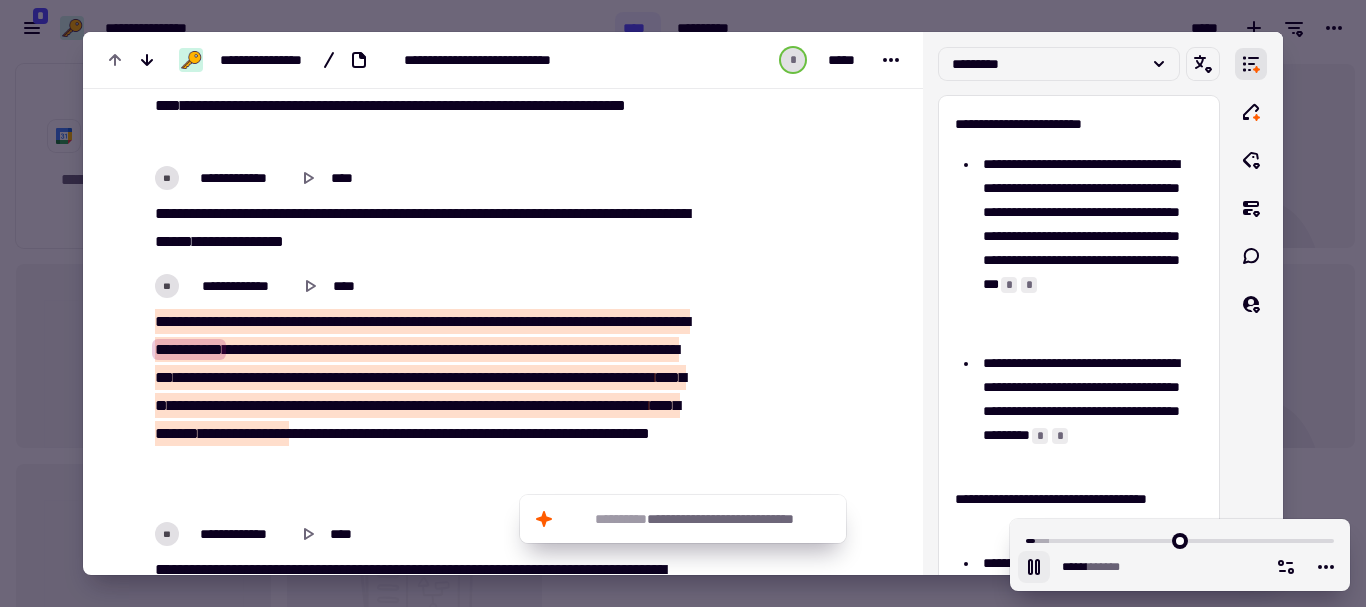 click 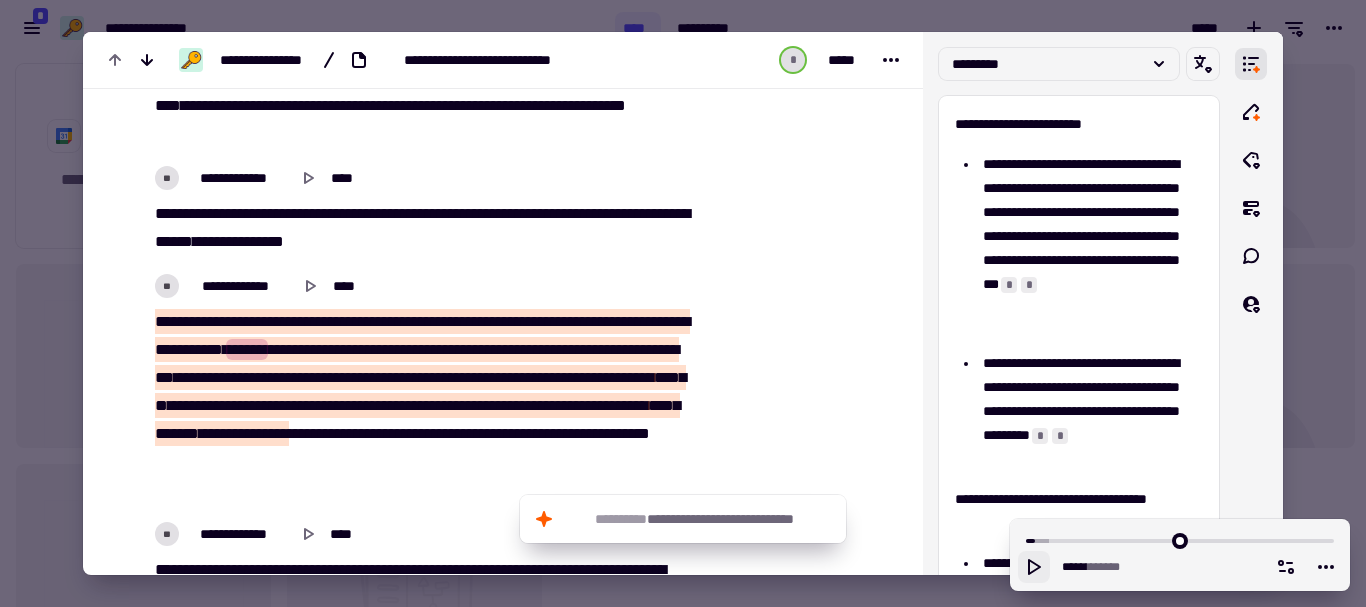 type on "*****" 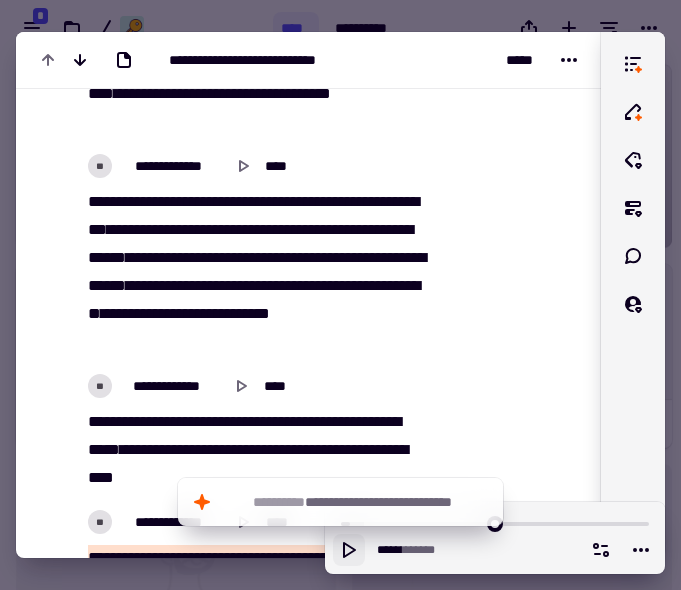 scroll, scrollTop: 519, scrollLeft: 666, axis: both 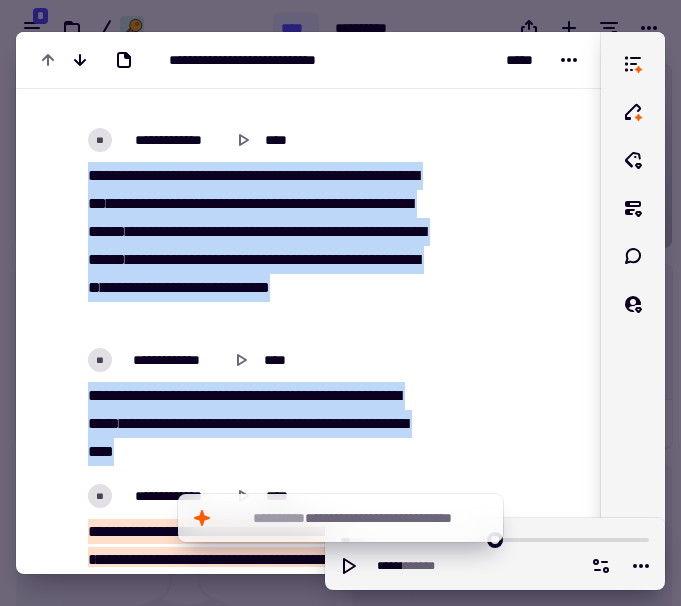 drag, startPoint x: 86, startPoint y: 266, endPoint x: 246, endPoint y: 450, distance: 243.83601 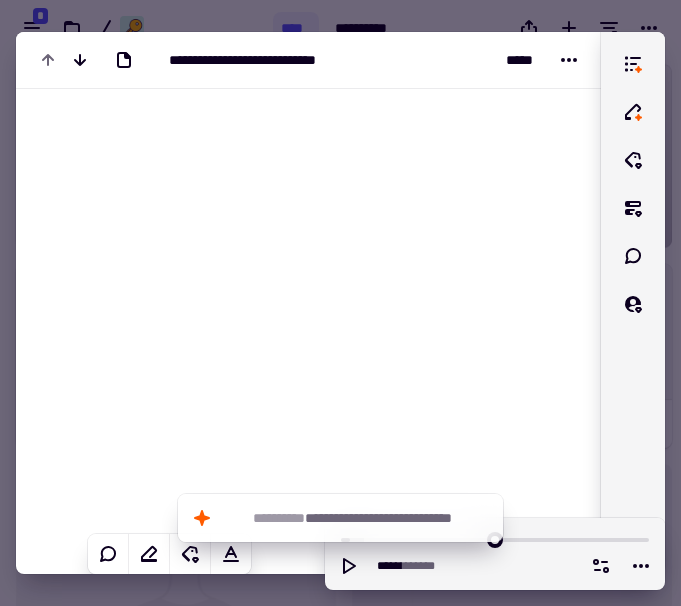 scroll, scrollTop: 26240, scrollLeft: 0, axis: vertical 